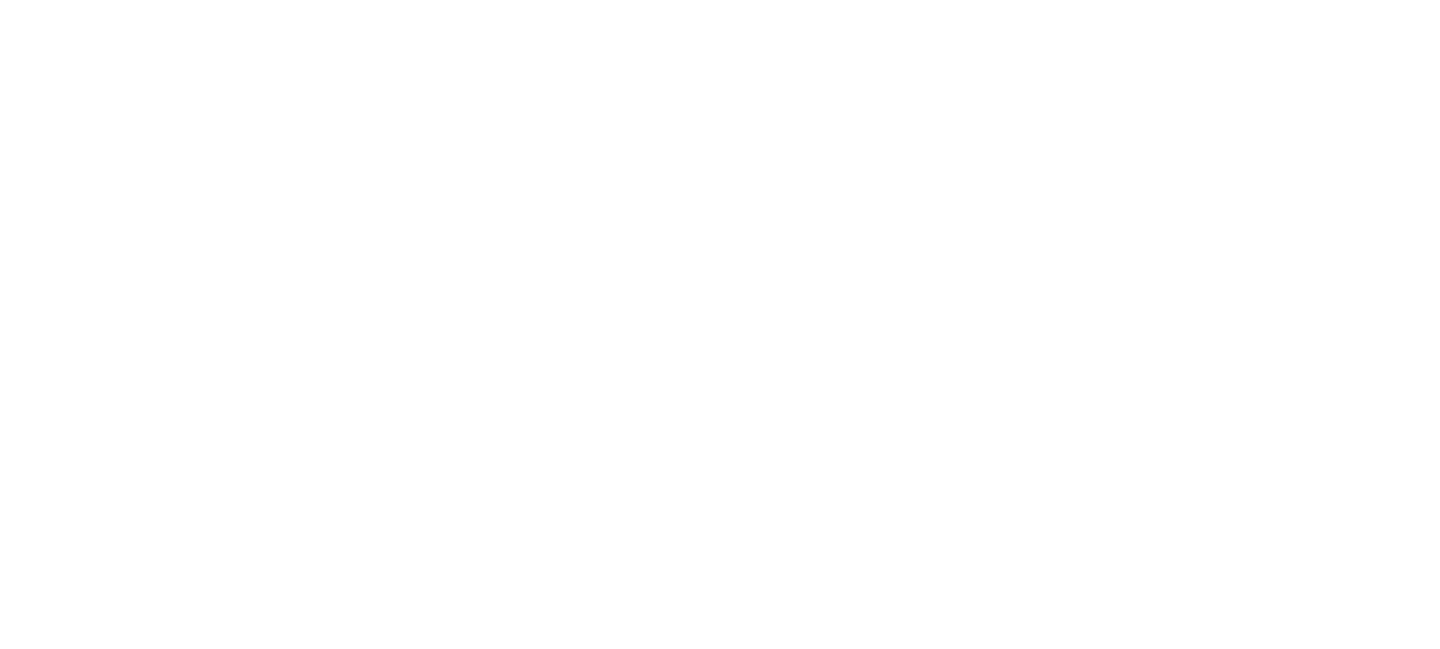 scroll, scrollTop: 0, scrollLeft: 0, axis: both 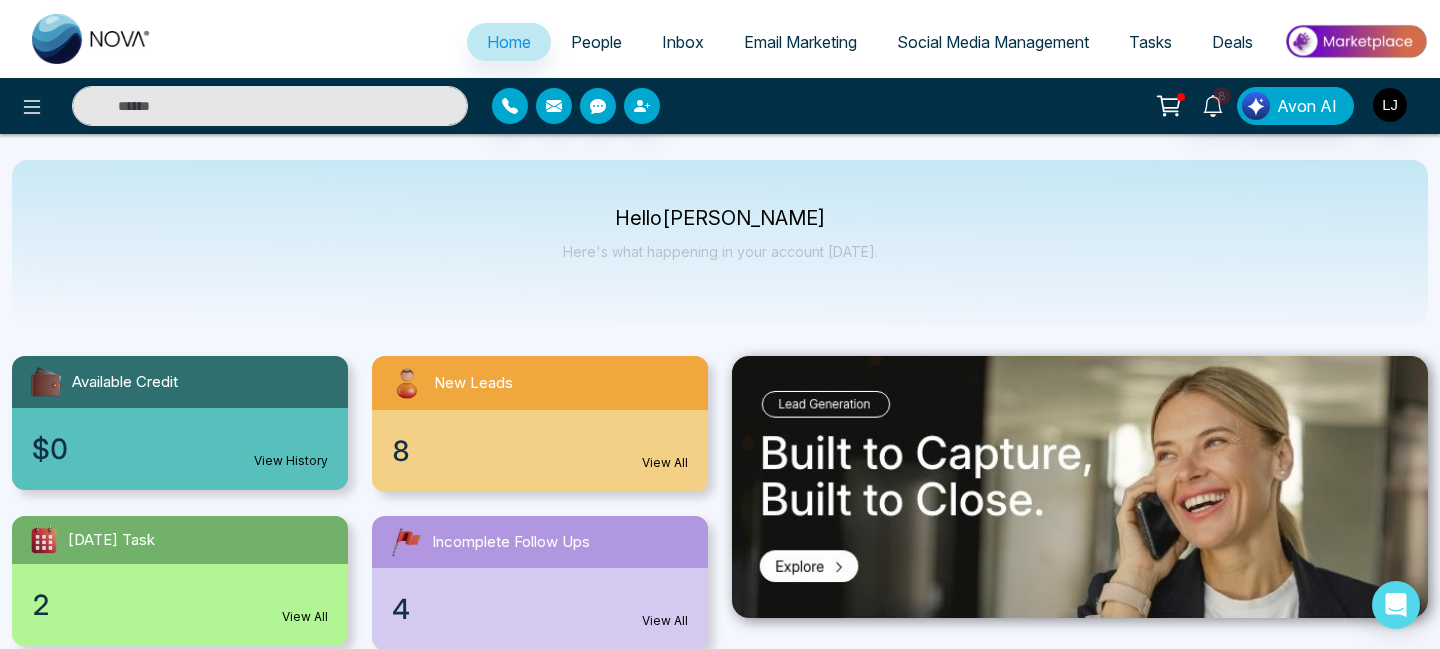 click on "People" at bounding box center [596, 42] 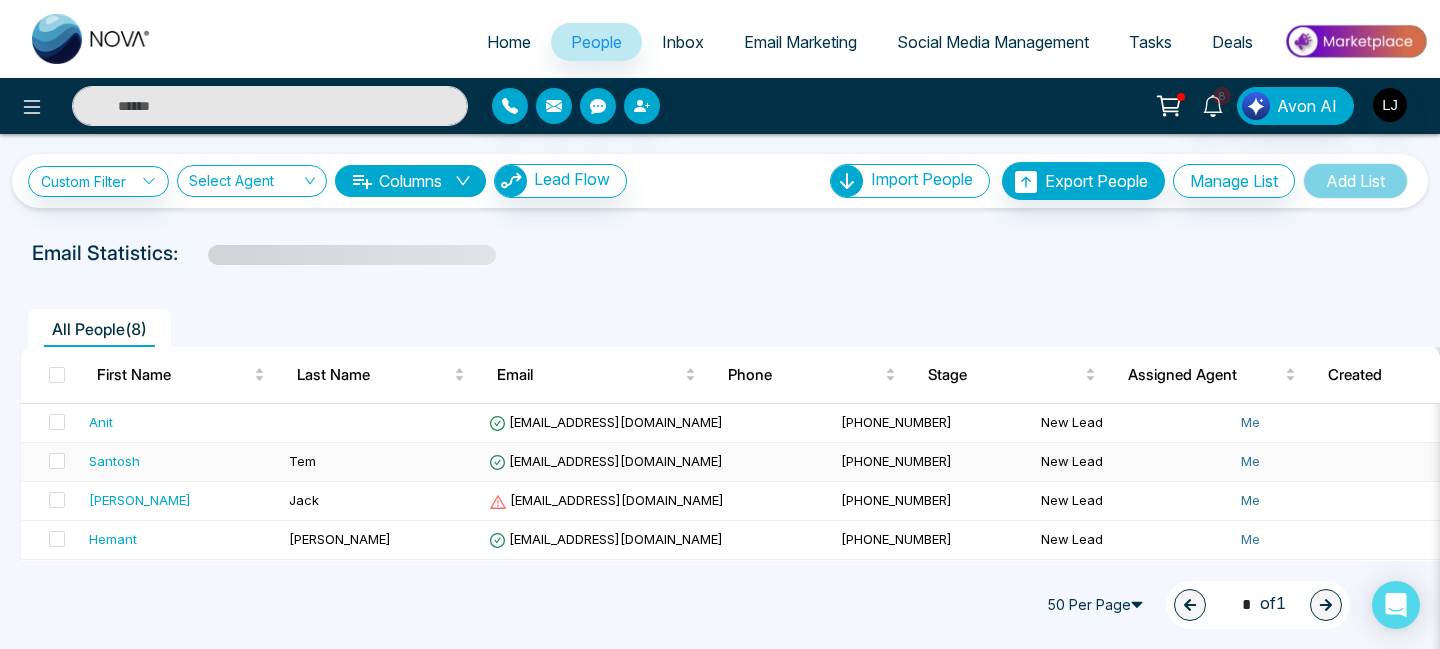 click on "Santosh" at bounding box center [114, 461] 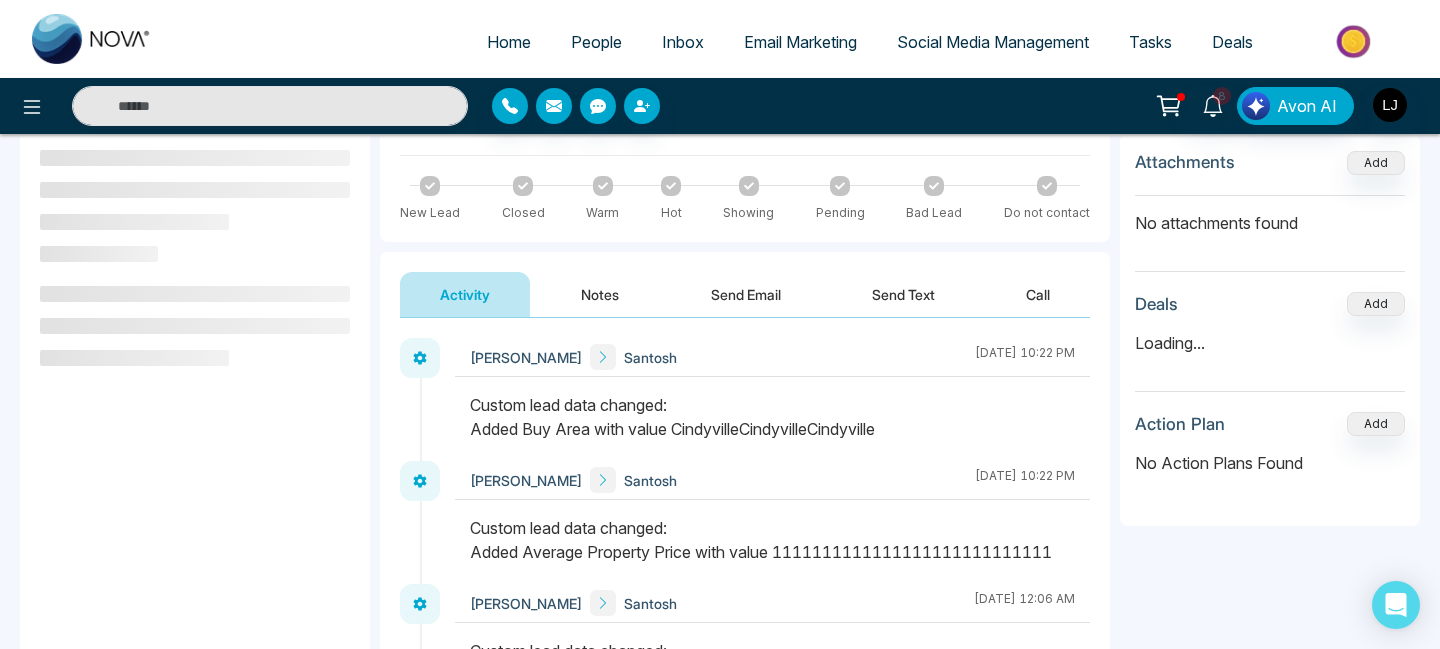 scroll, scrollTop: 141, scrollLeft: 0, axis: vertical 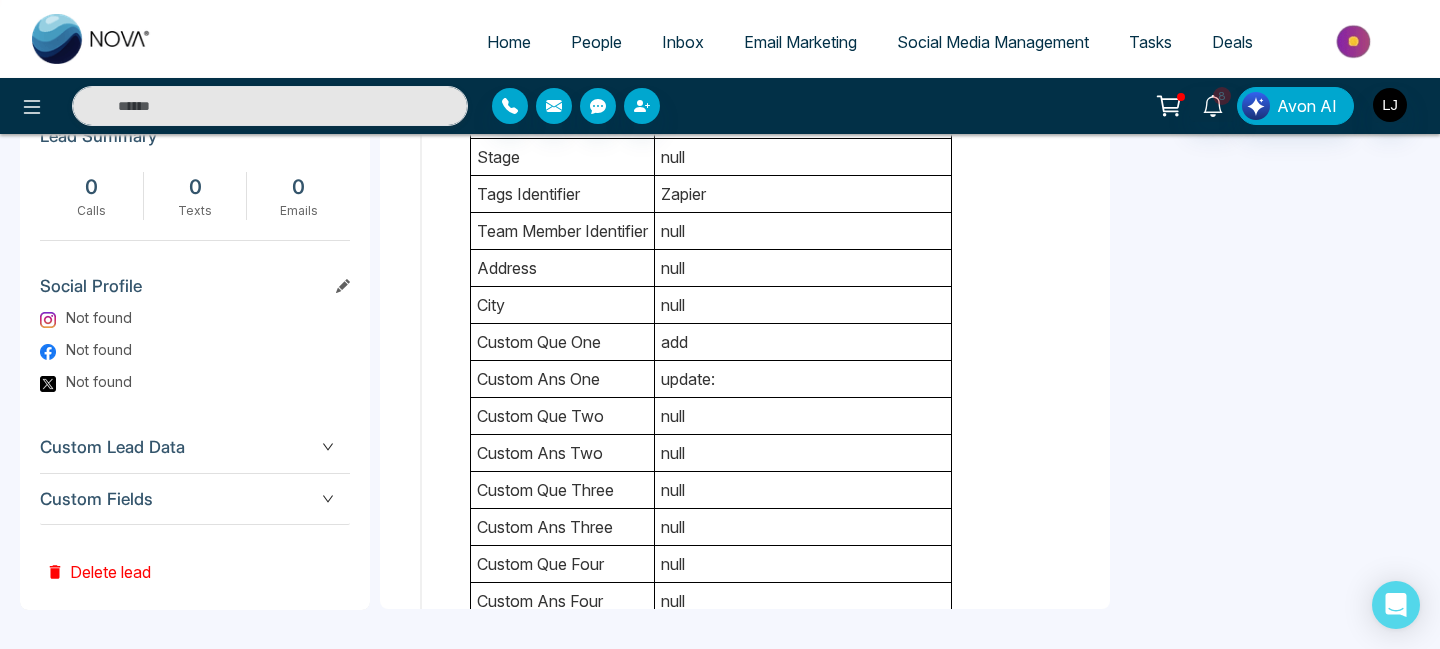 click on "Custom Lead Data" at bounding box center (195, 447) 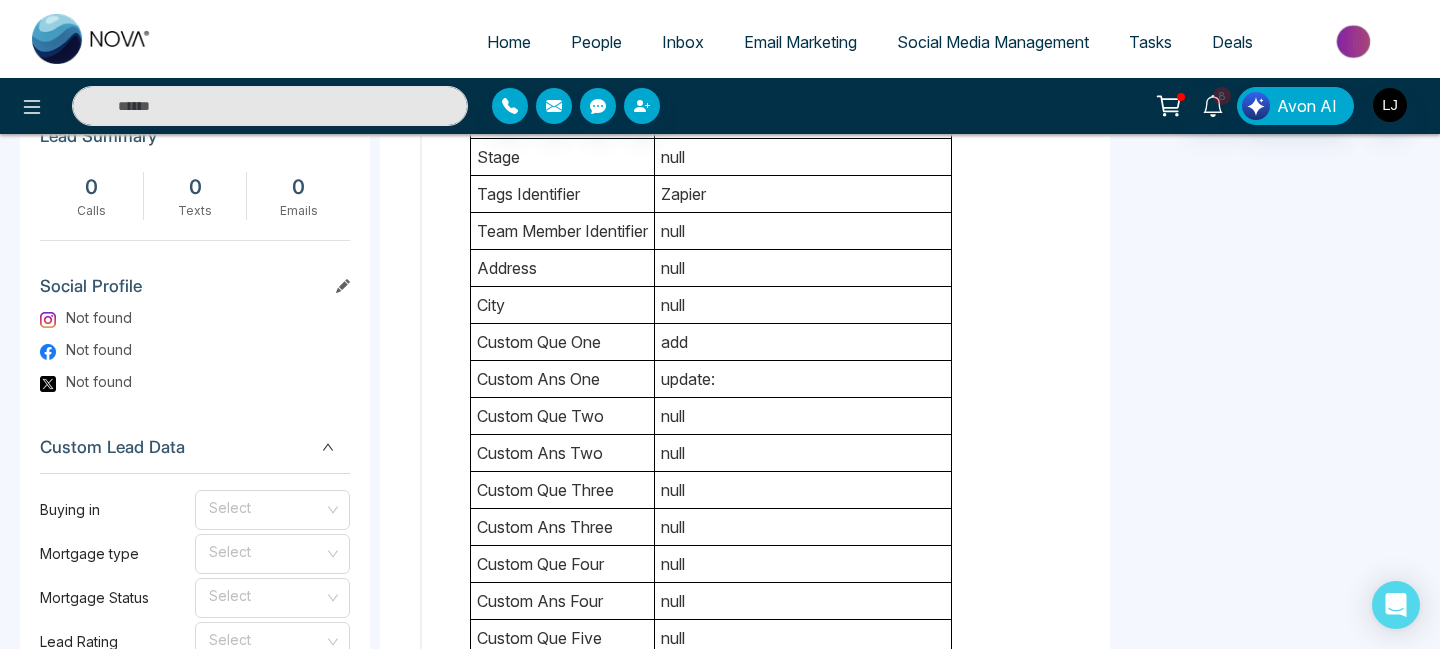 scroll, scrollTop: 0, scrollLeft: 0, axis: both 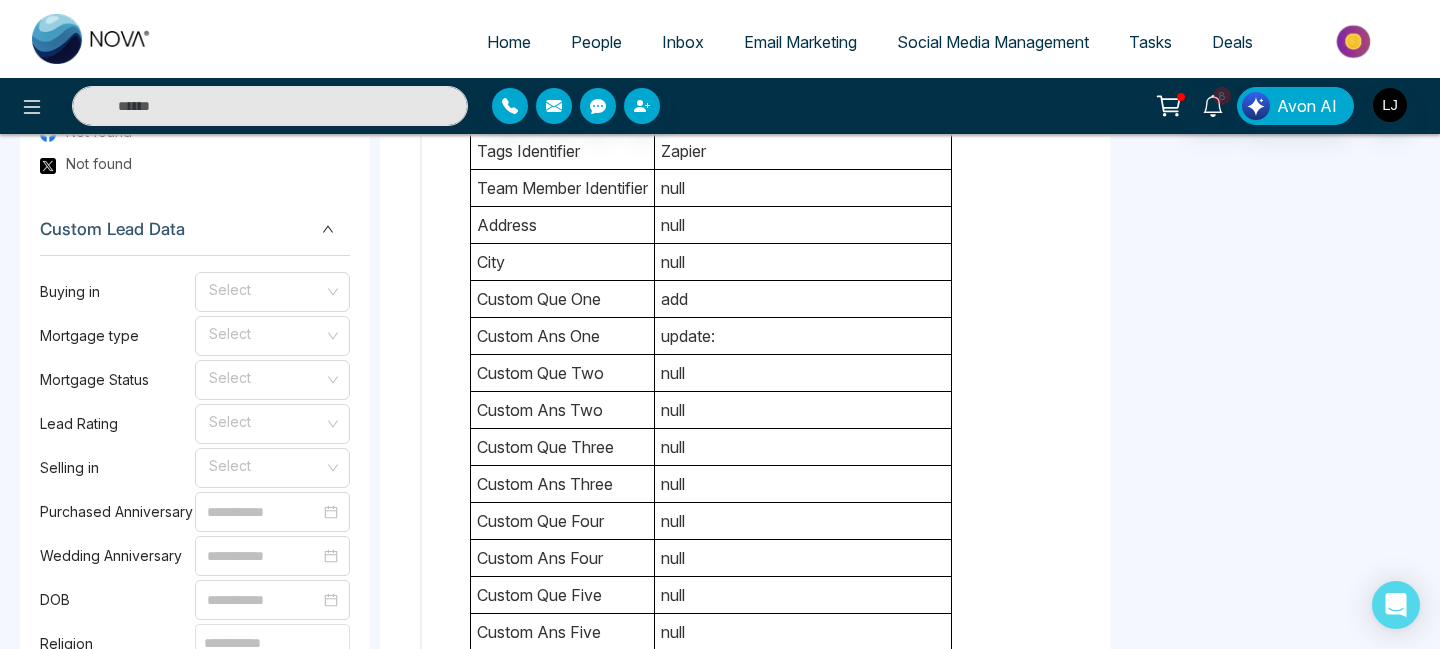 click on "Custom Lead Data" at bounding box center [195, 229] 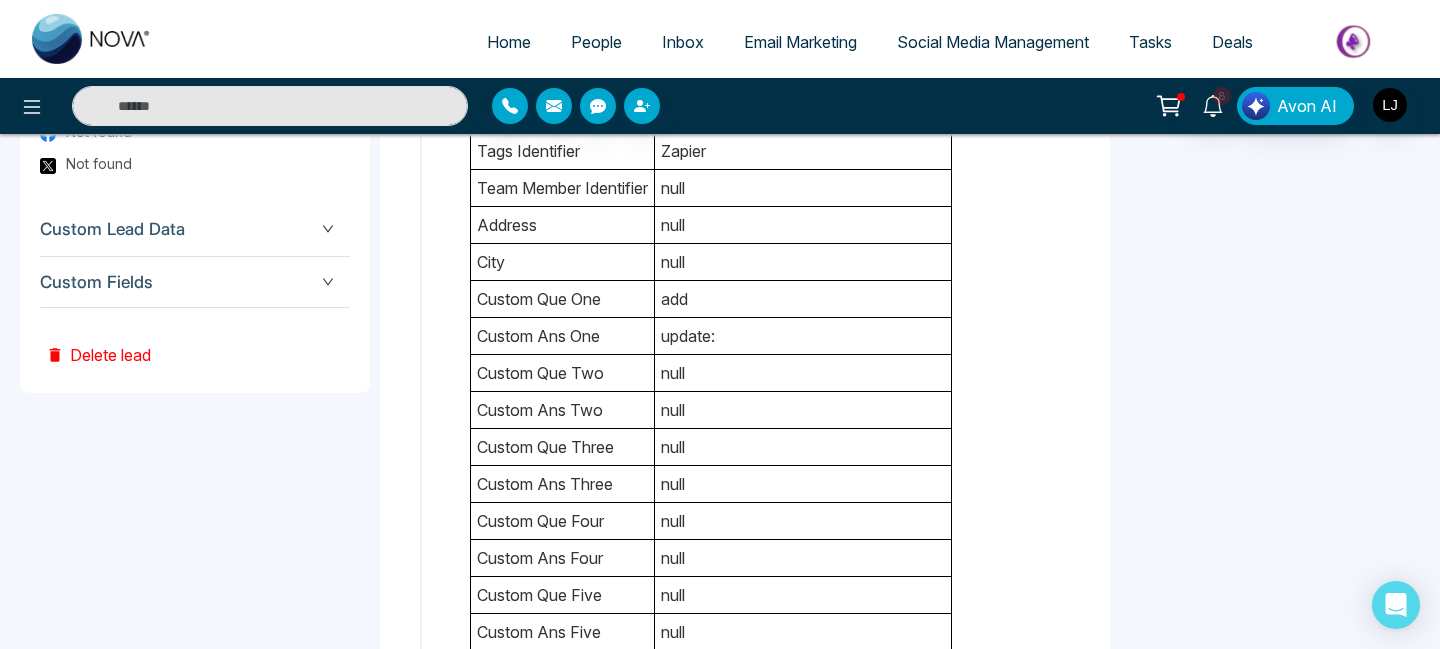 scroll, scrollTop: 1080, scrollLeft: 0, axis: vertical 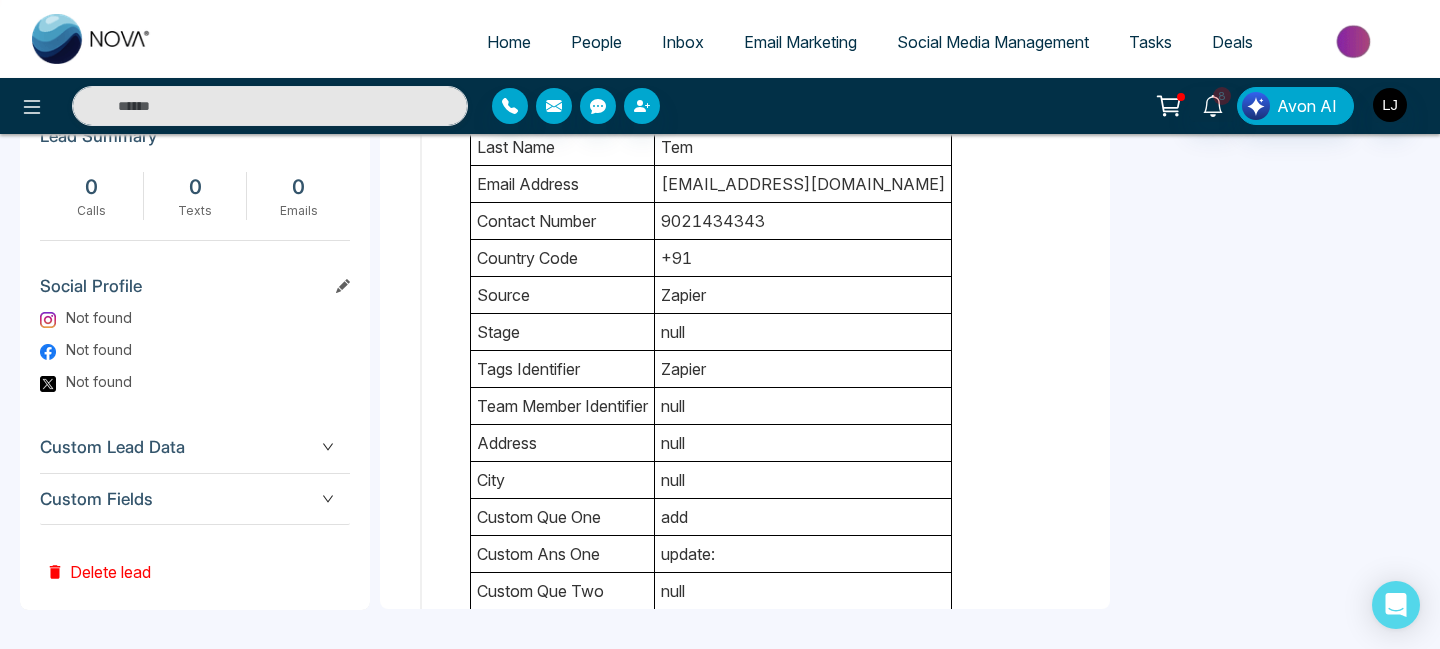 click on "Custom Fields" at bounding box center (195, 499) 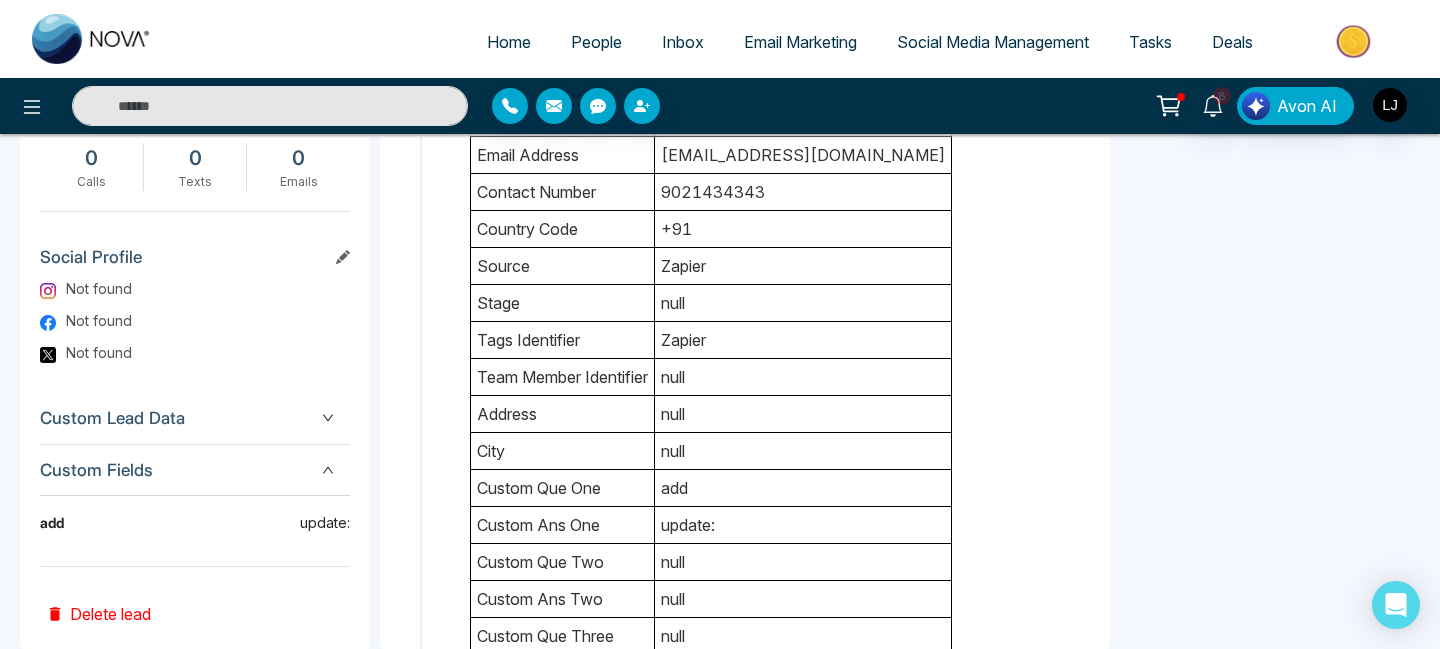 scroll, scrollTop: 1151, scrollLeft: 0, axis: vertical 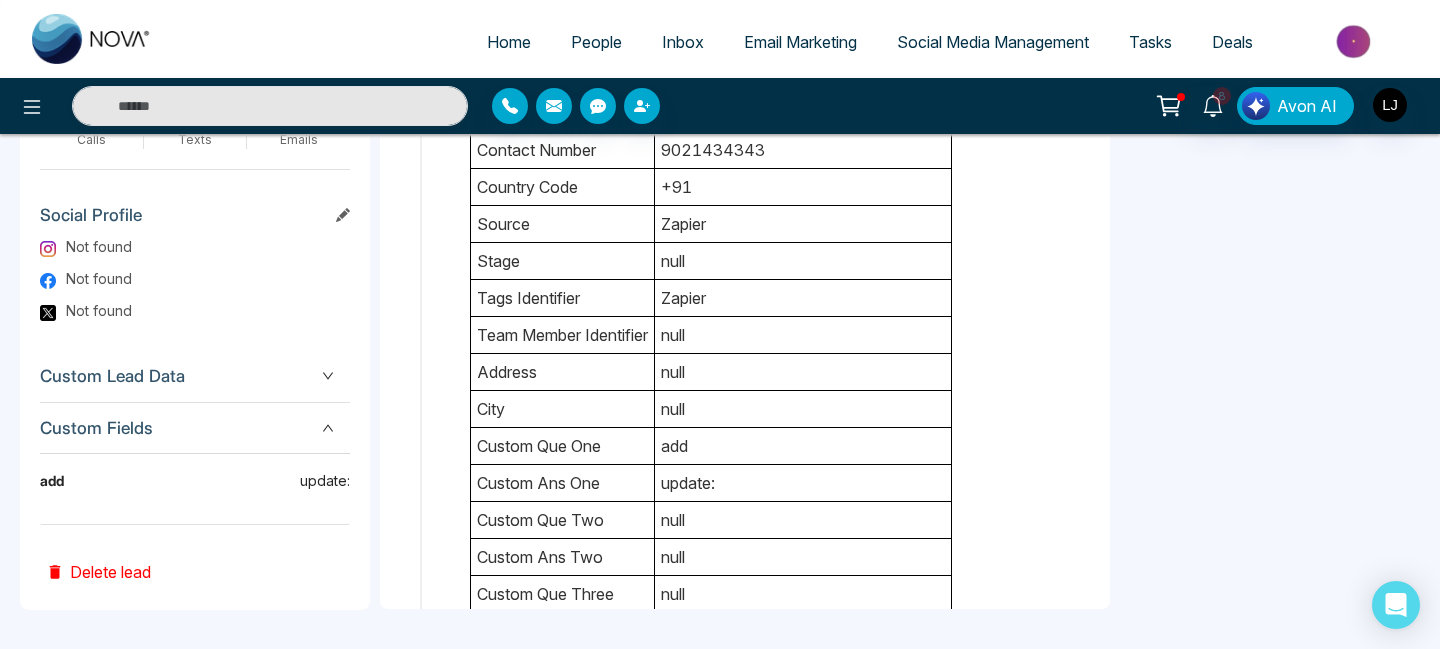 click on "Custom Lead Data" at bounding box center [195, 376] 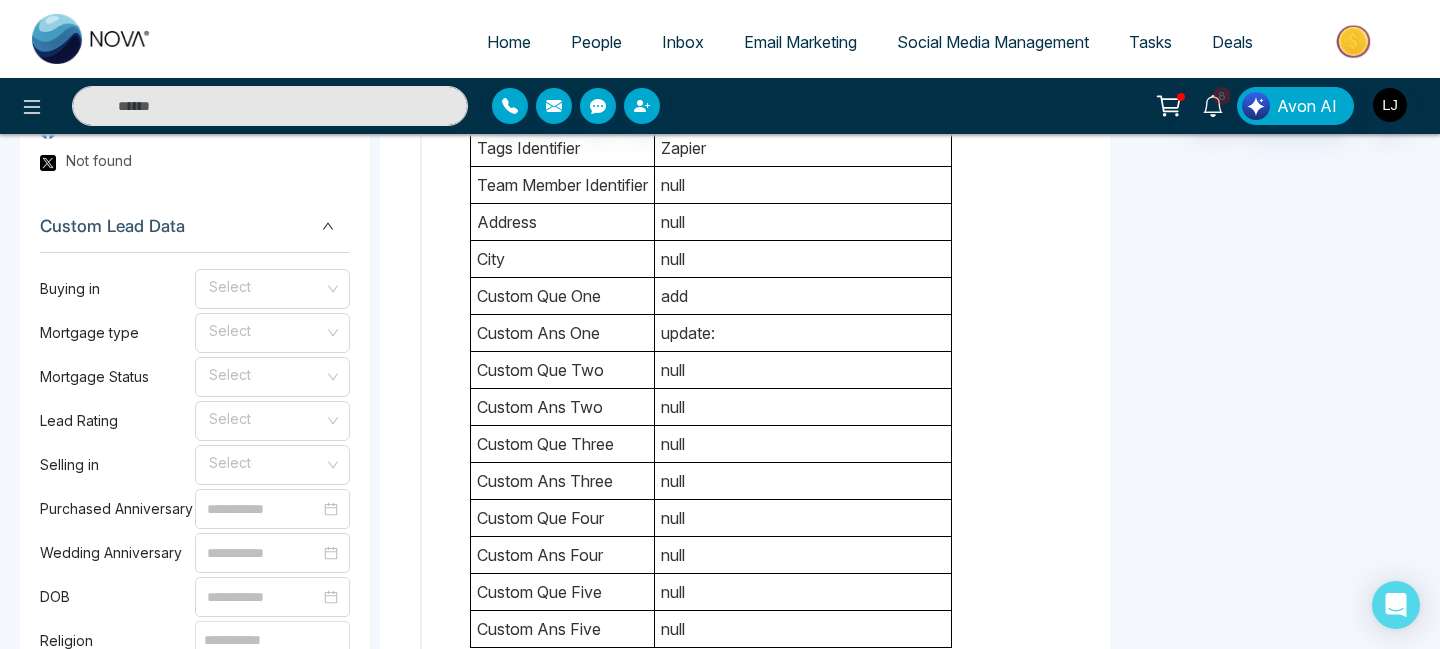 scroll, scrollTop: 1402, scrollLeft: 0, axis: vertical 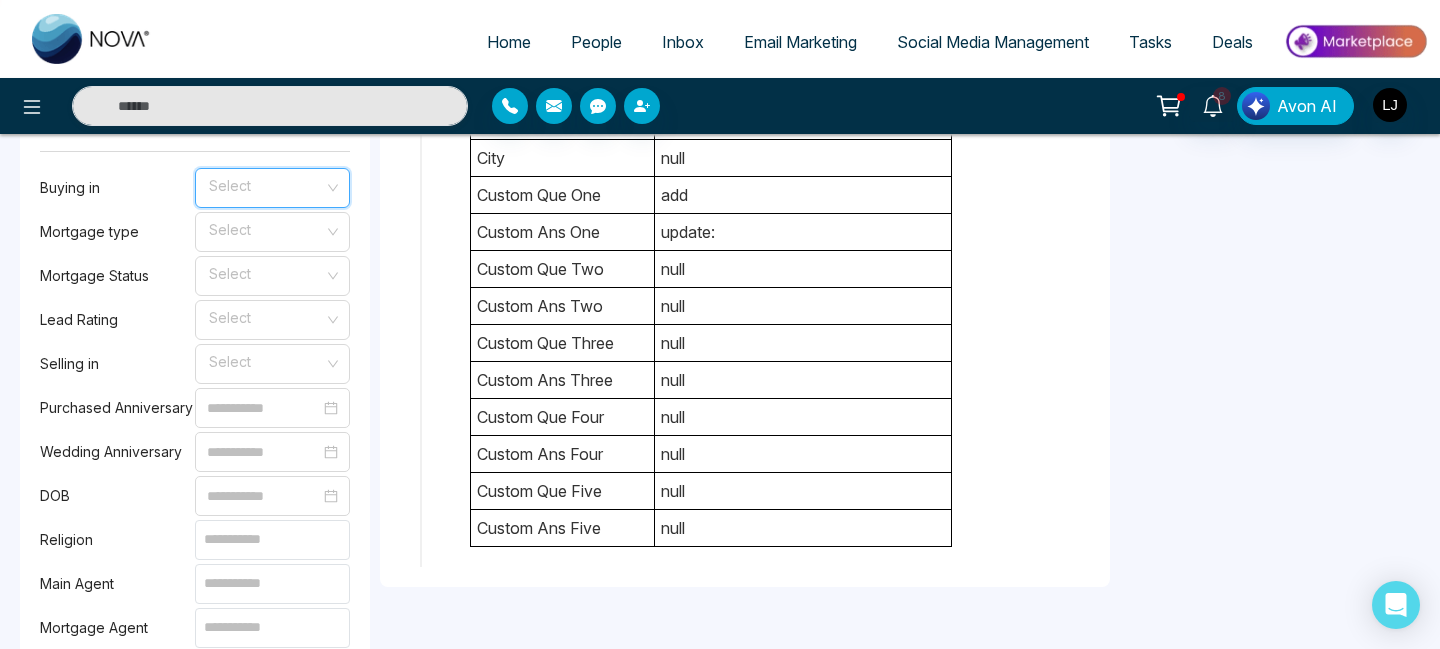 click at bounding box center (265, 184) 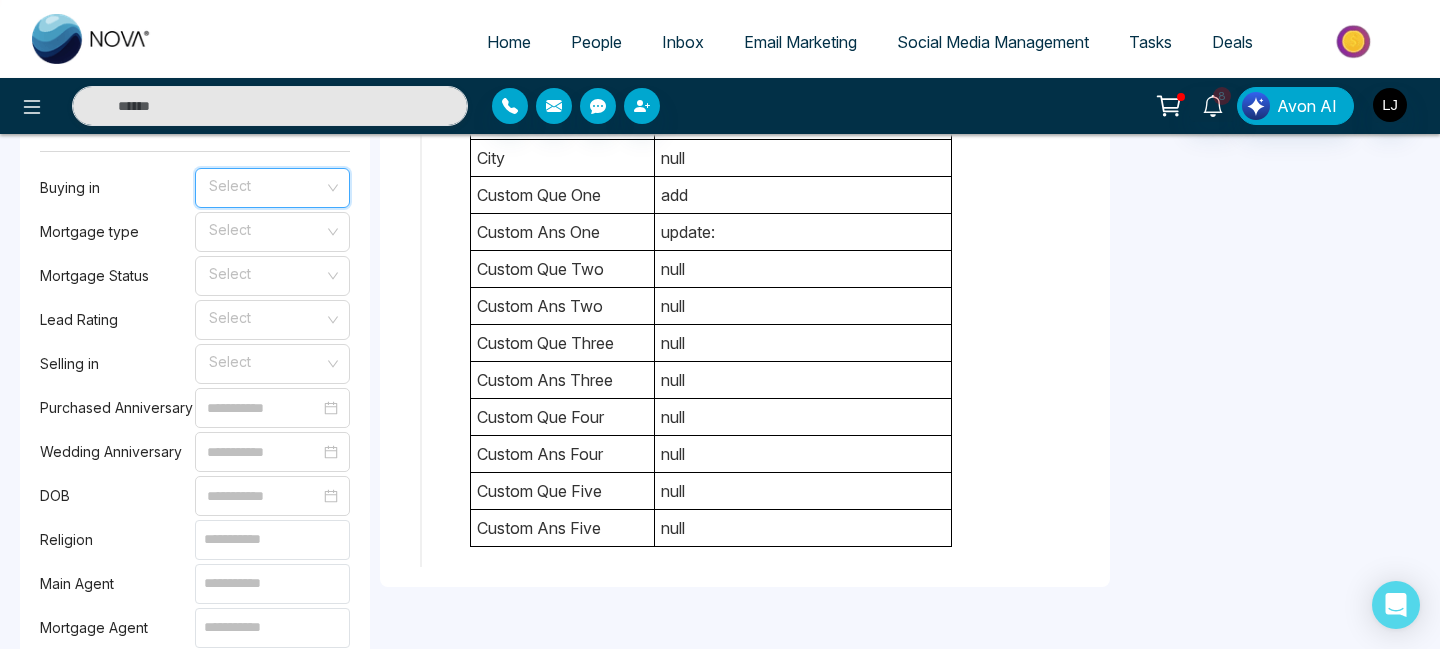 click at bounding box center (265, 184) 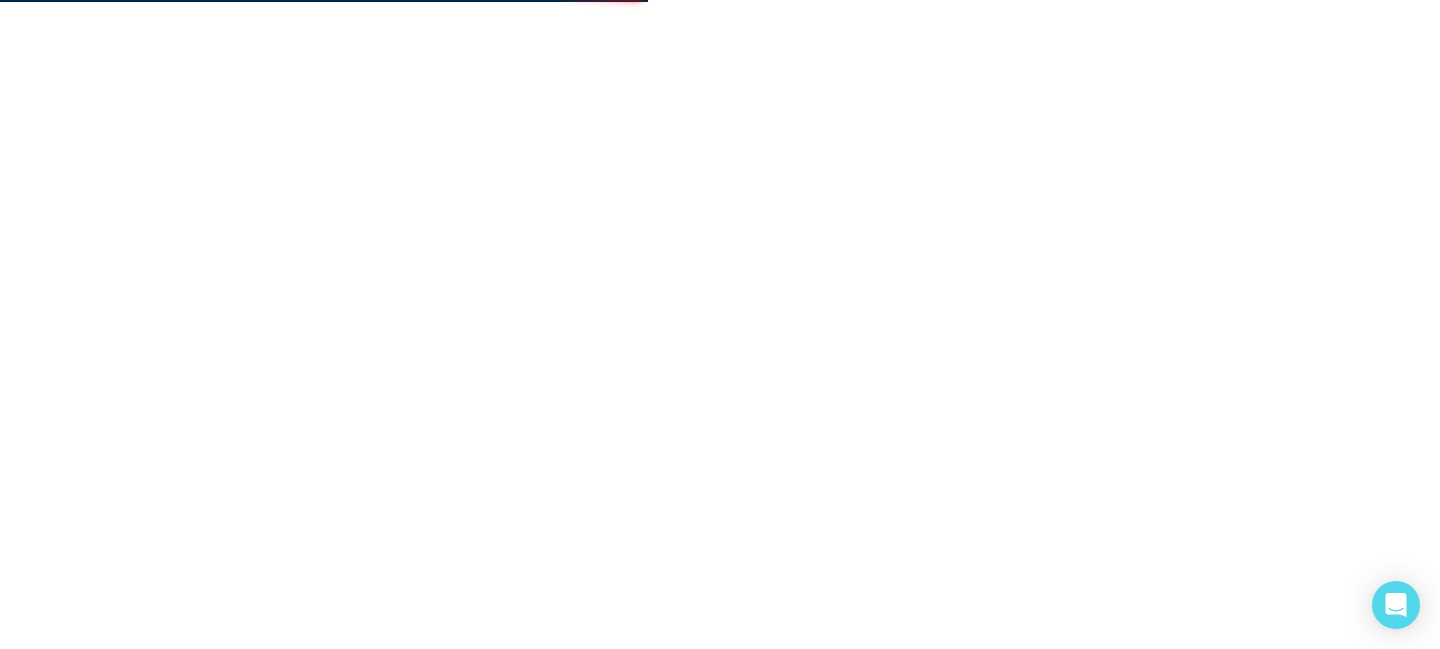 scroll, scrollTop: 0, scrollLeft: 0, axis: both 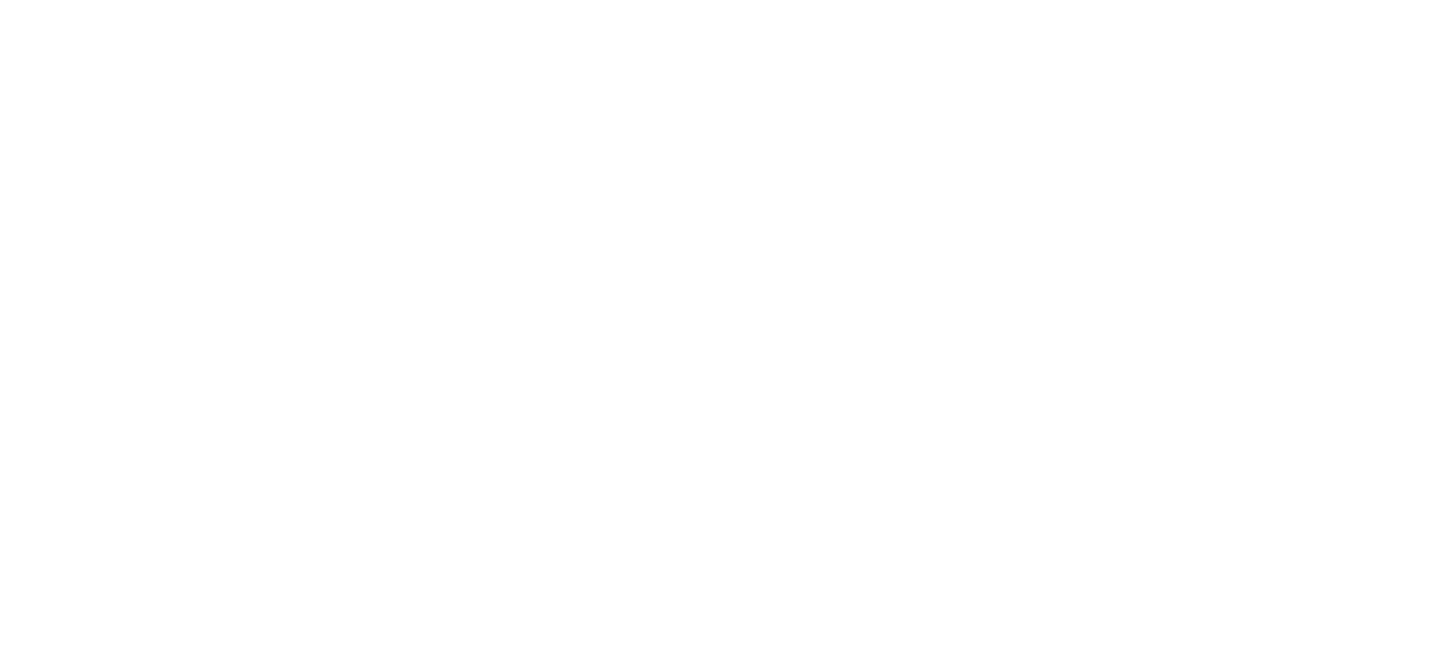 select on "*" 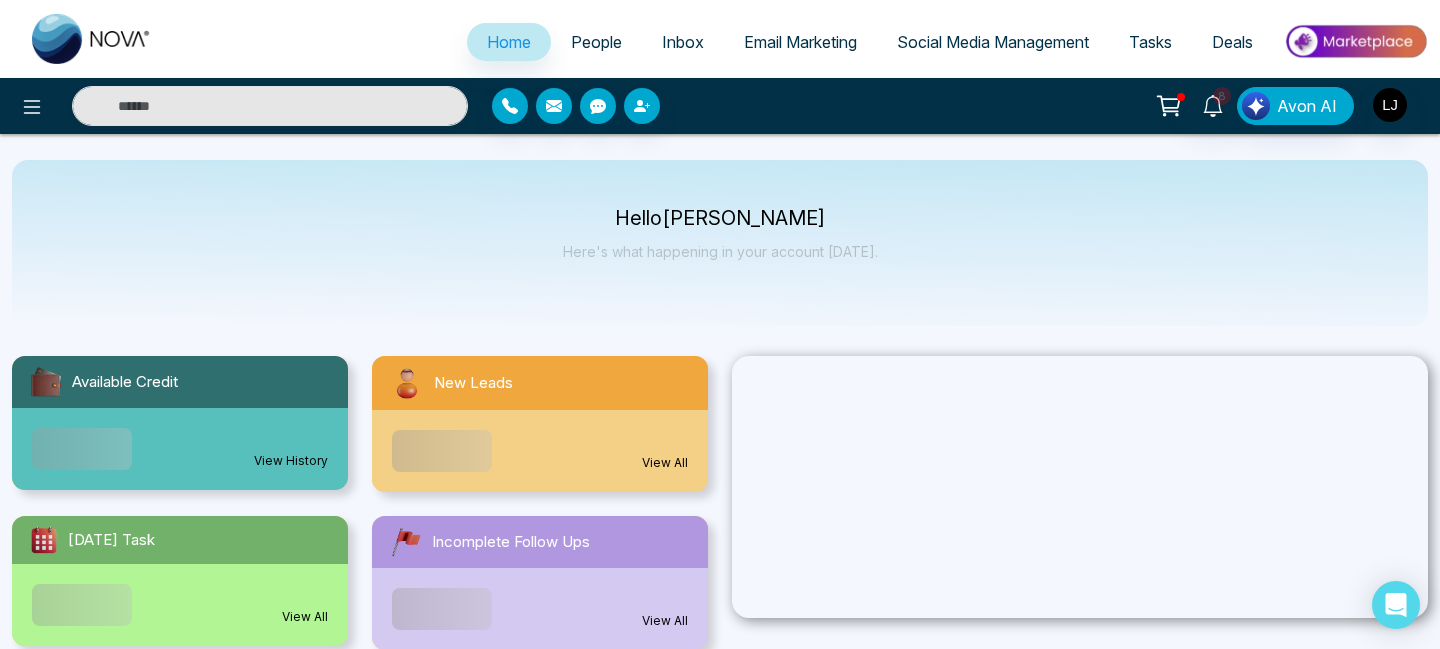 click on "People" at bounding box center (596, 42) 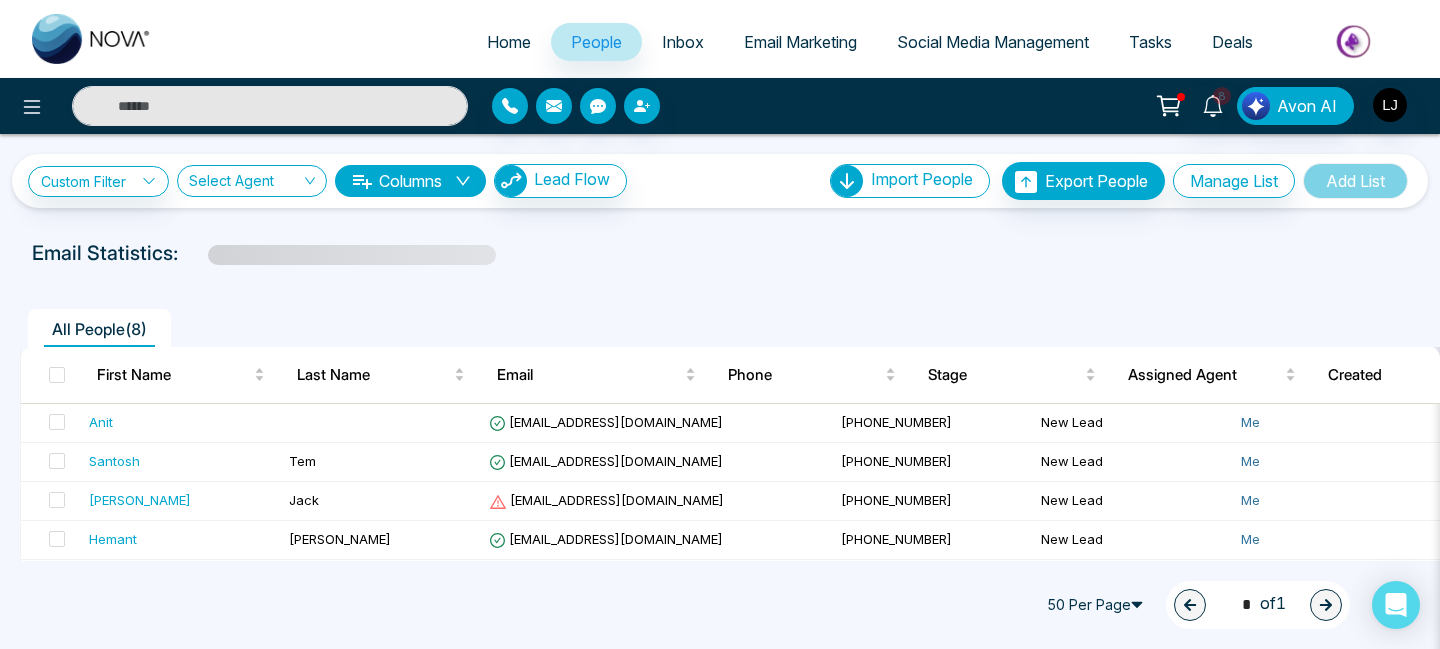 scroll, scrollTop: 1, scrollLeft: 0, axis: vertical 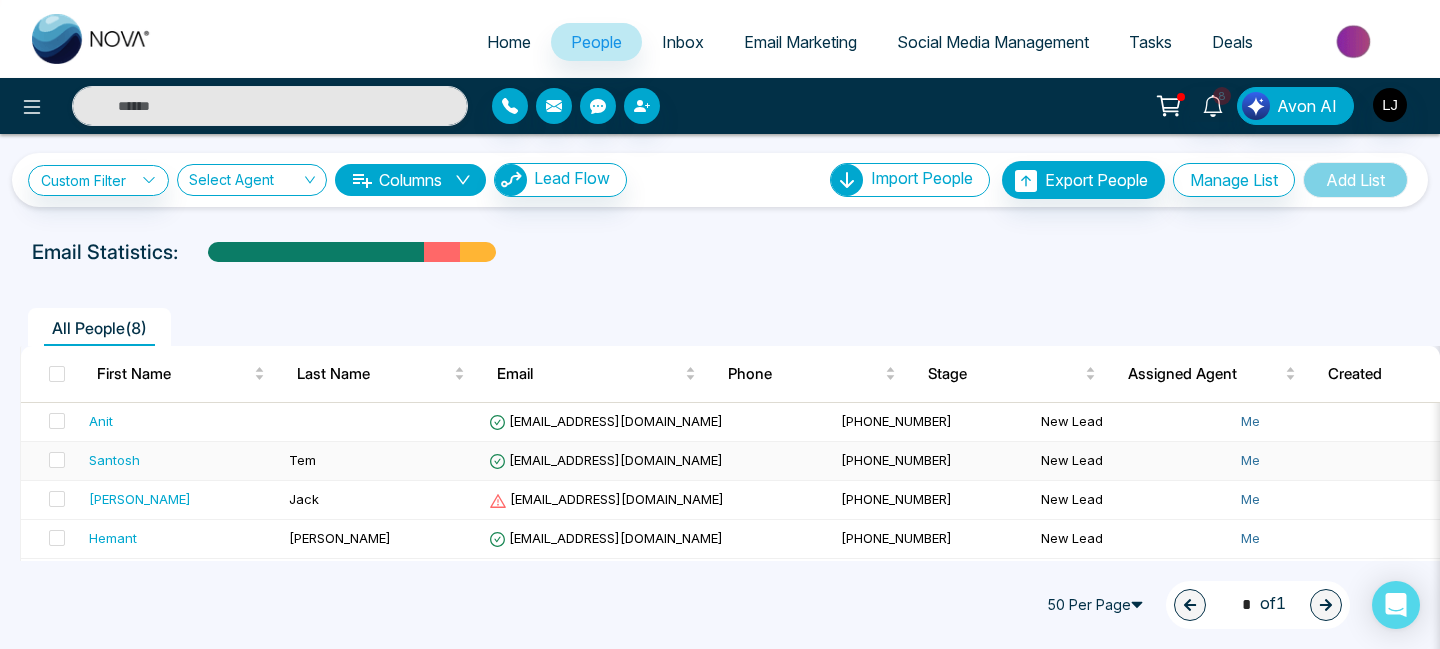click on "Santosh" at bounding box center (114, 460) 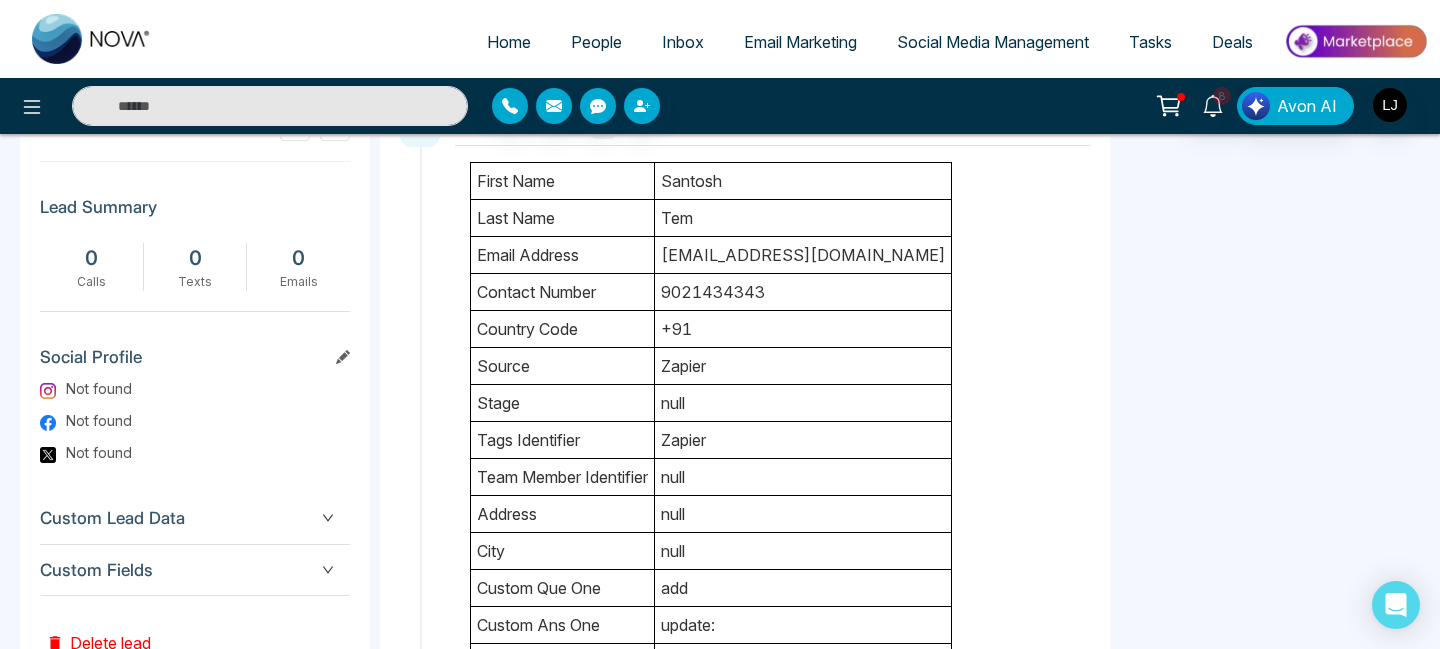 scroll, scrollTop: 1027, scrollLeft: 0, axis: vertical 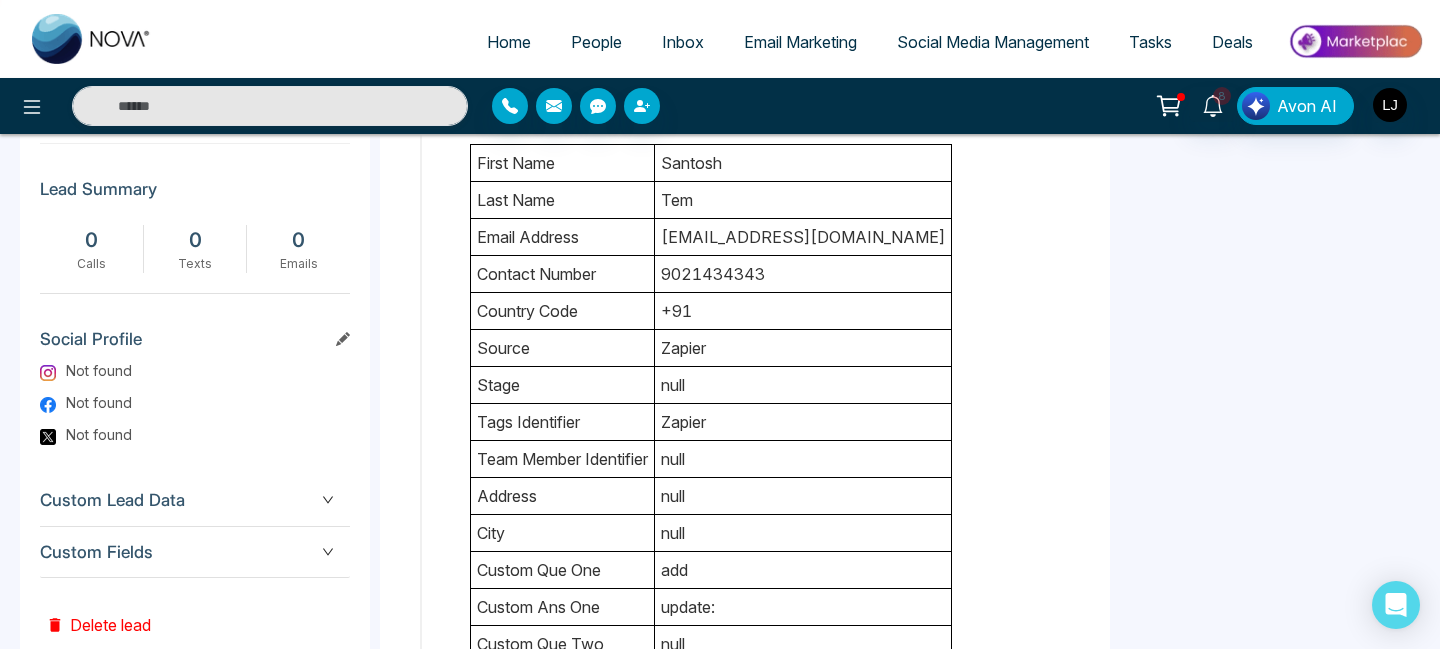 click 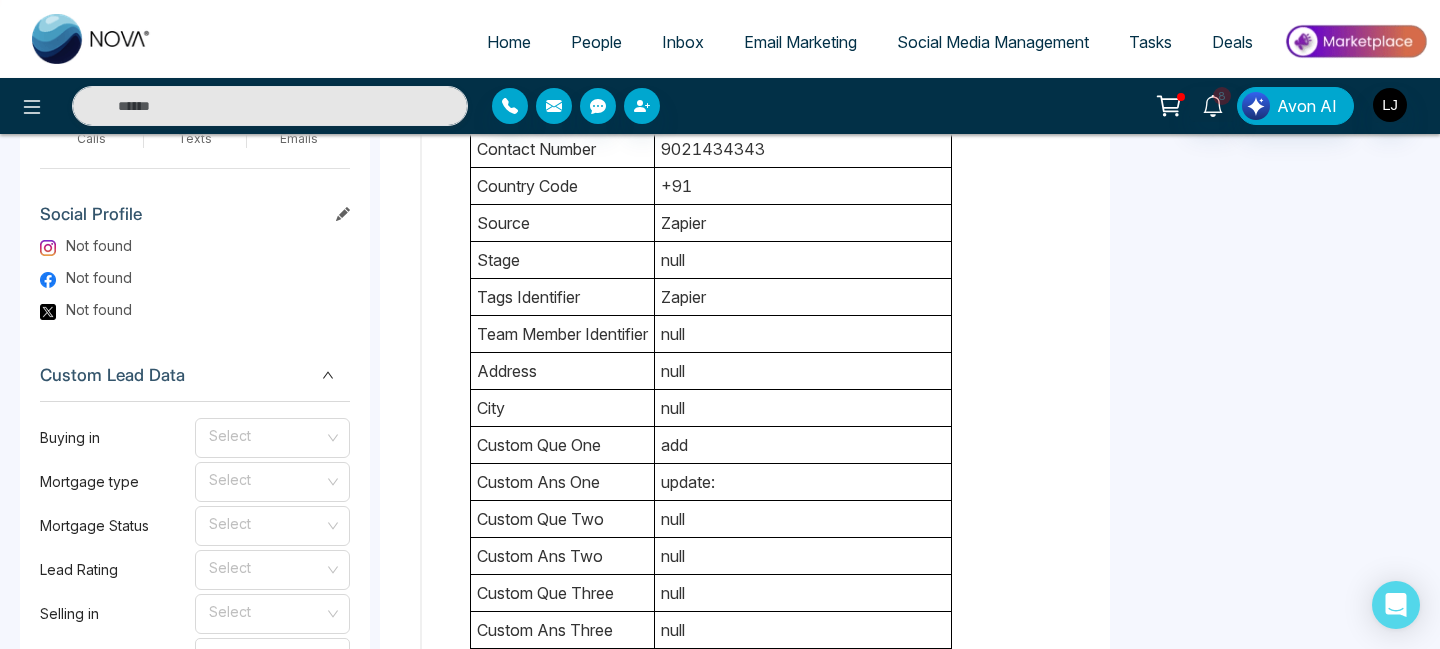 scroll, scrollTop: 1153, scrollLeft: 0, axis: vertical 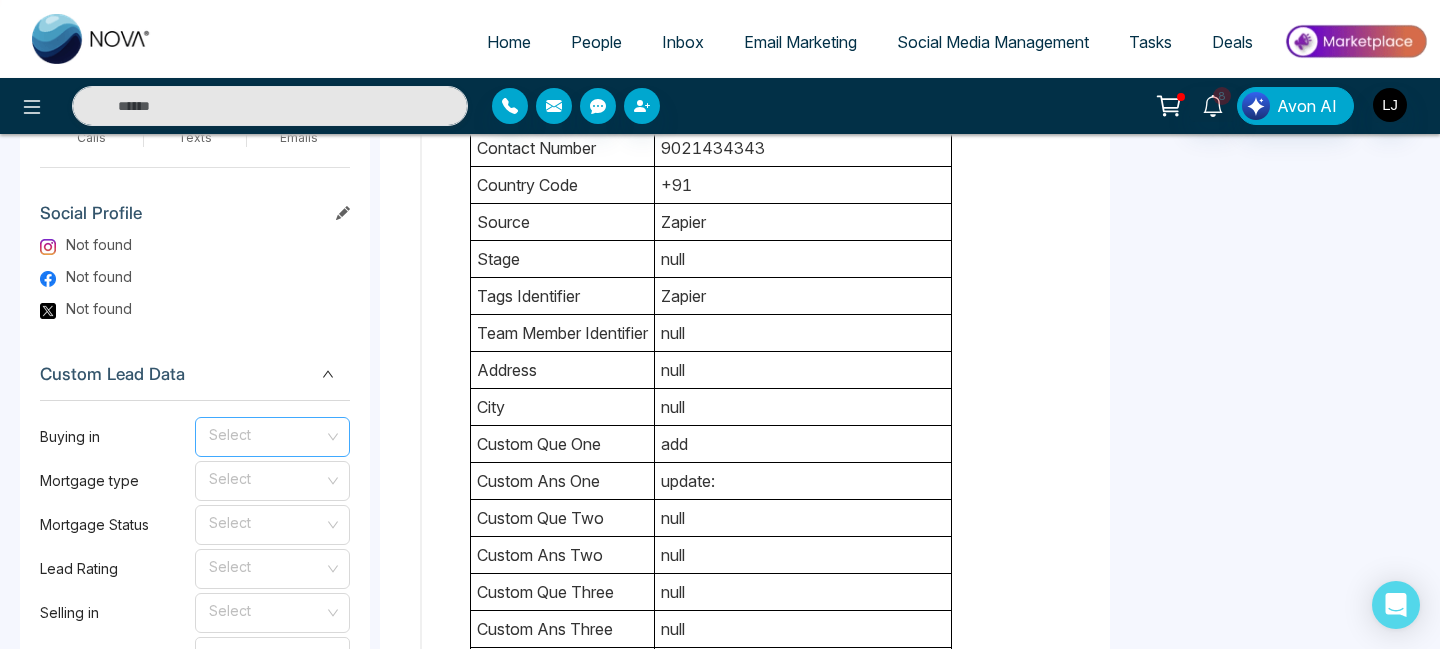 click at bounding box center (265, 437) 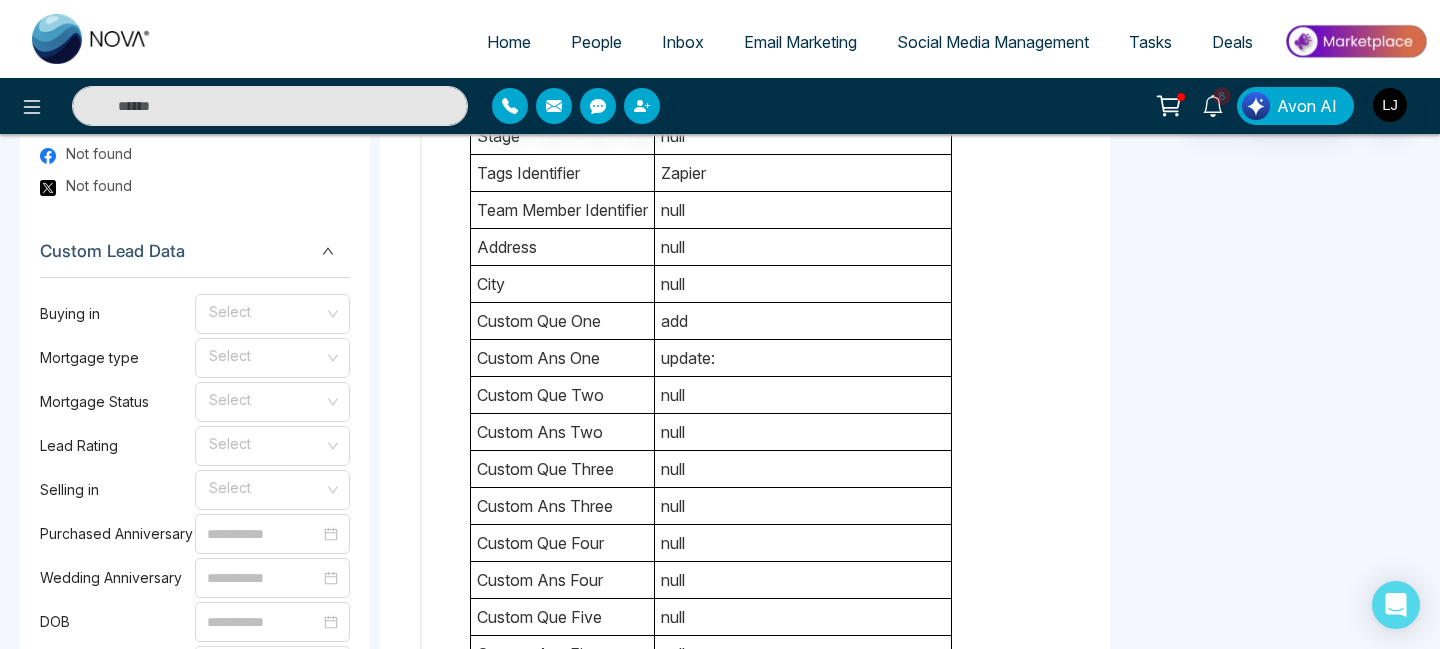 scroll, scrollTop: 1275, scrollLeft: 0, axis: vertical 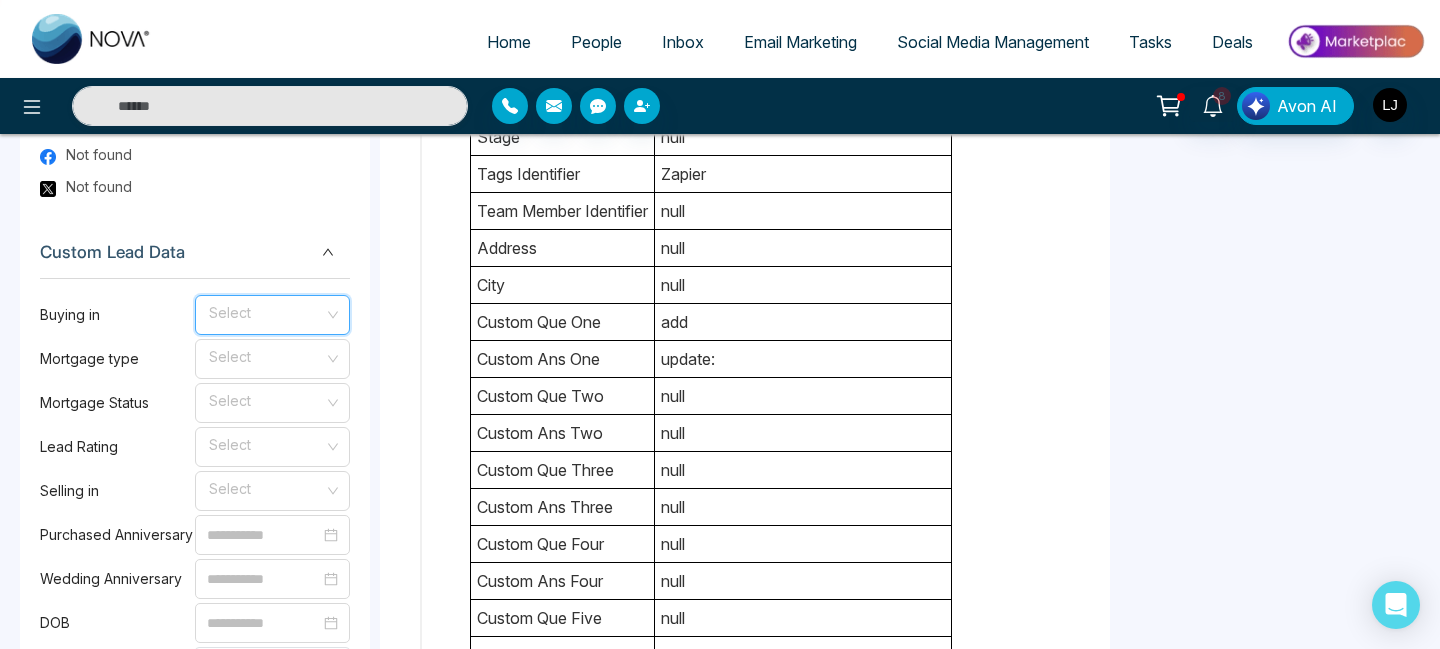 click at bounding box center [265, 311] 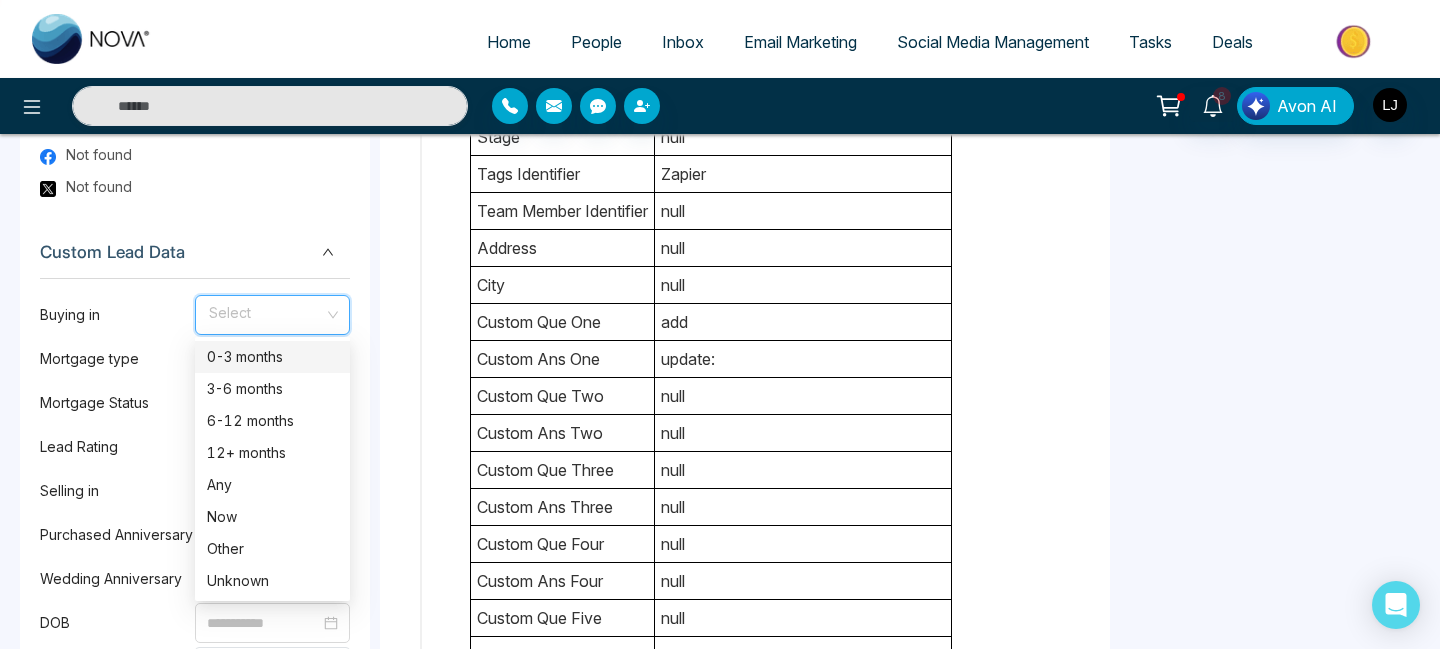 click on "3-6 months" at bounding box center (272, 389) 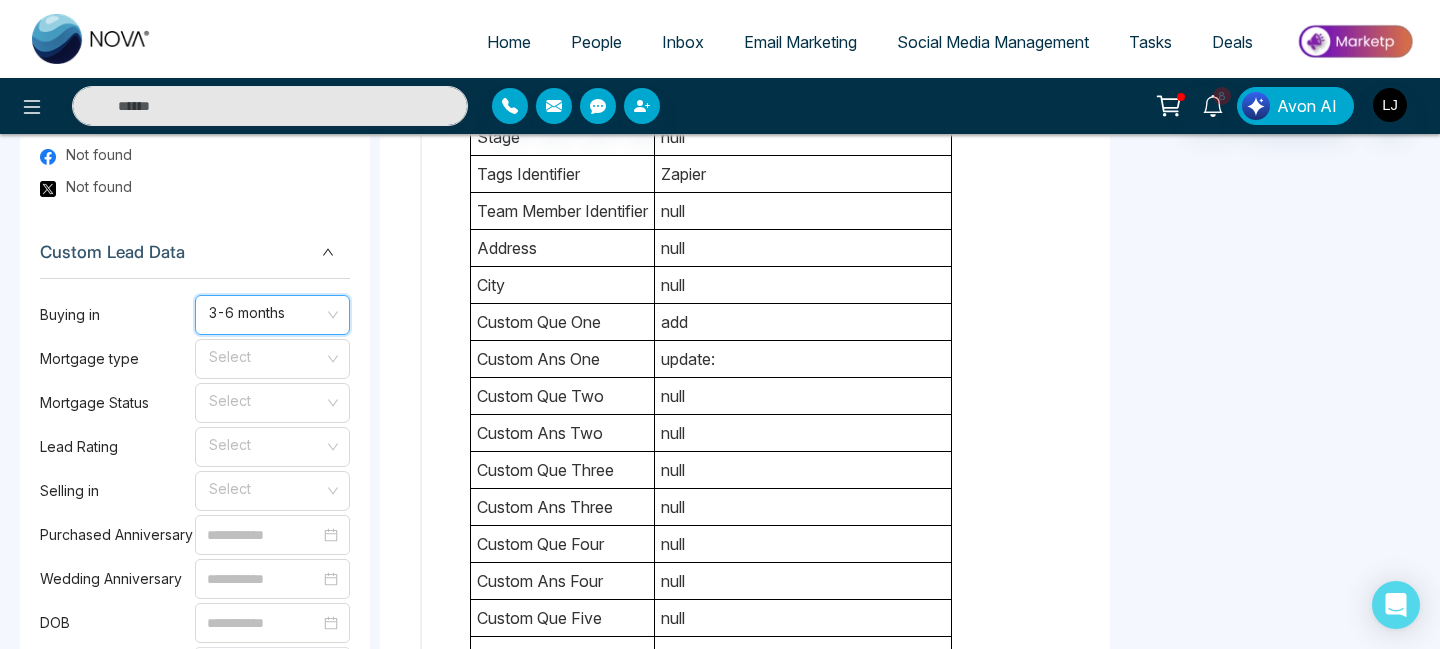 click on "3-6 months" at bounding box center [272, 315] 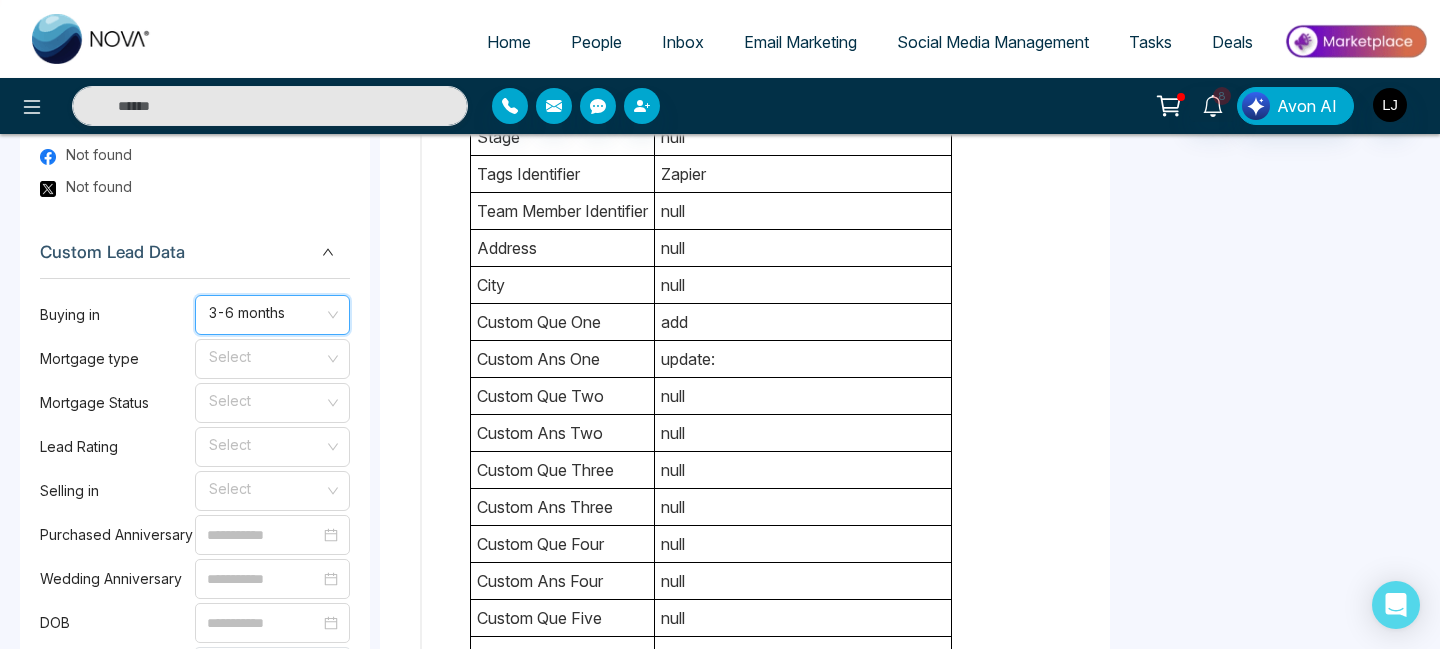 click on "3-6 months" at bounding box center (272, 315) 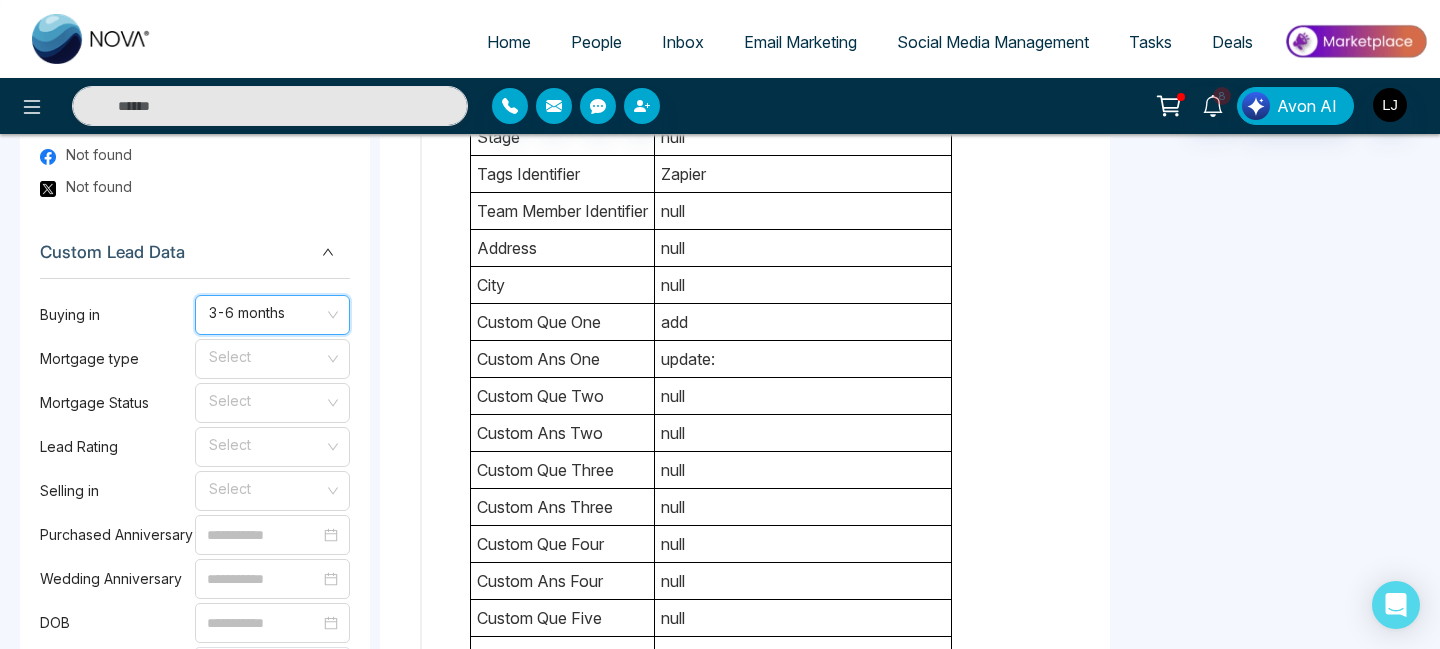 click on "3-6 months" at bounding box center (272, 315) 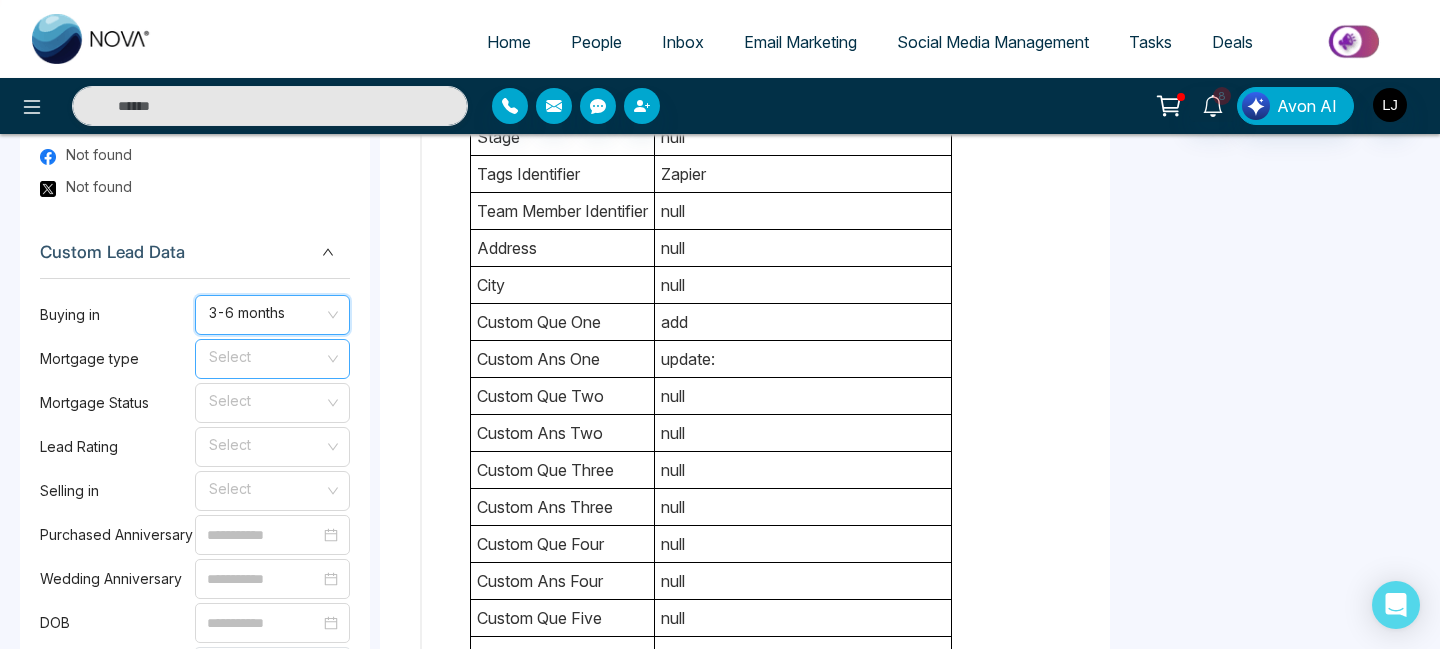 click at bounding box center [265, 355] 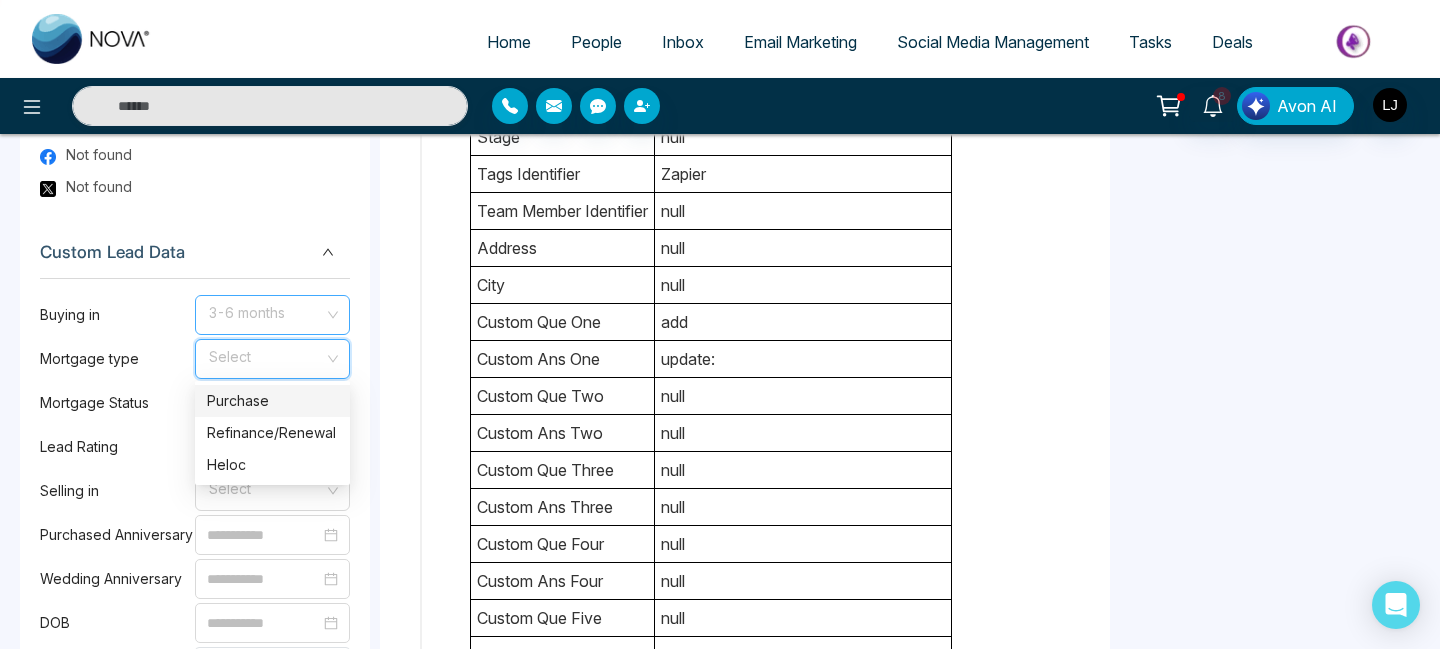 click on "3-6 months" at bounding box center [272, 315] 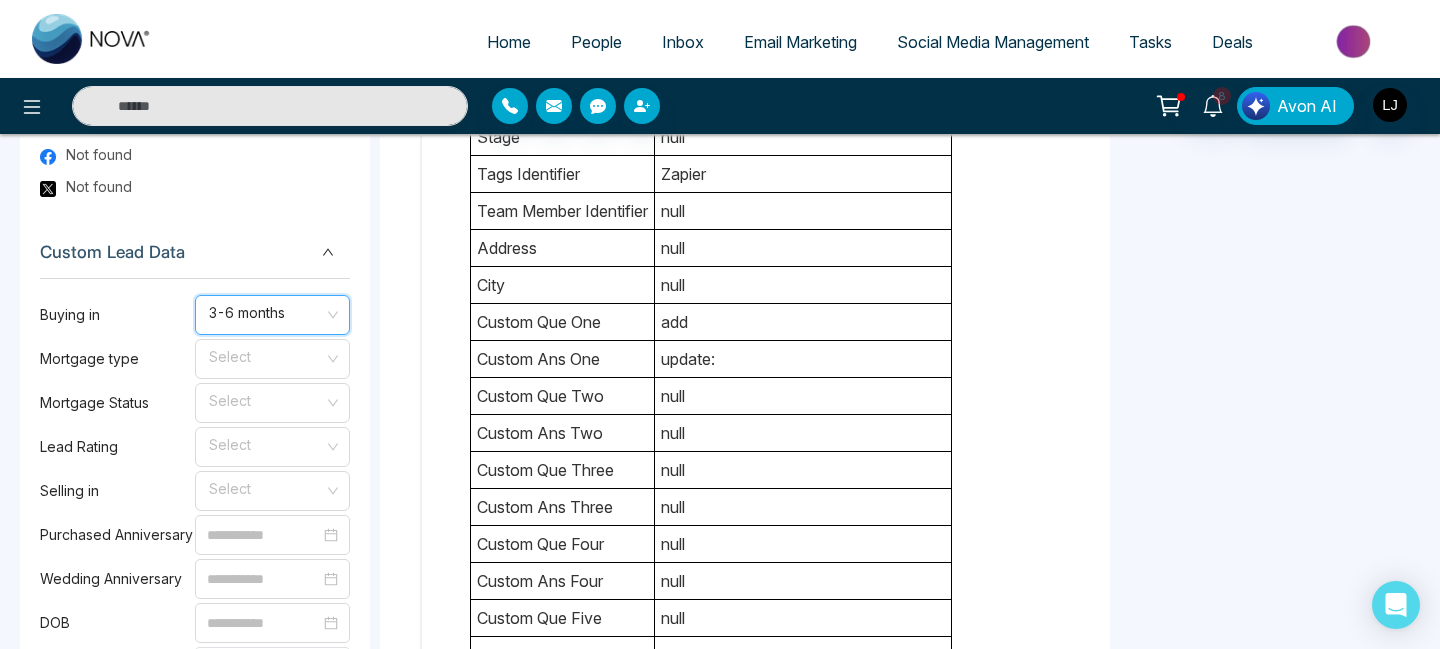 click on "3-6 months" at bounding box center [272, 315] 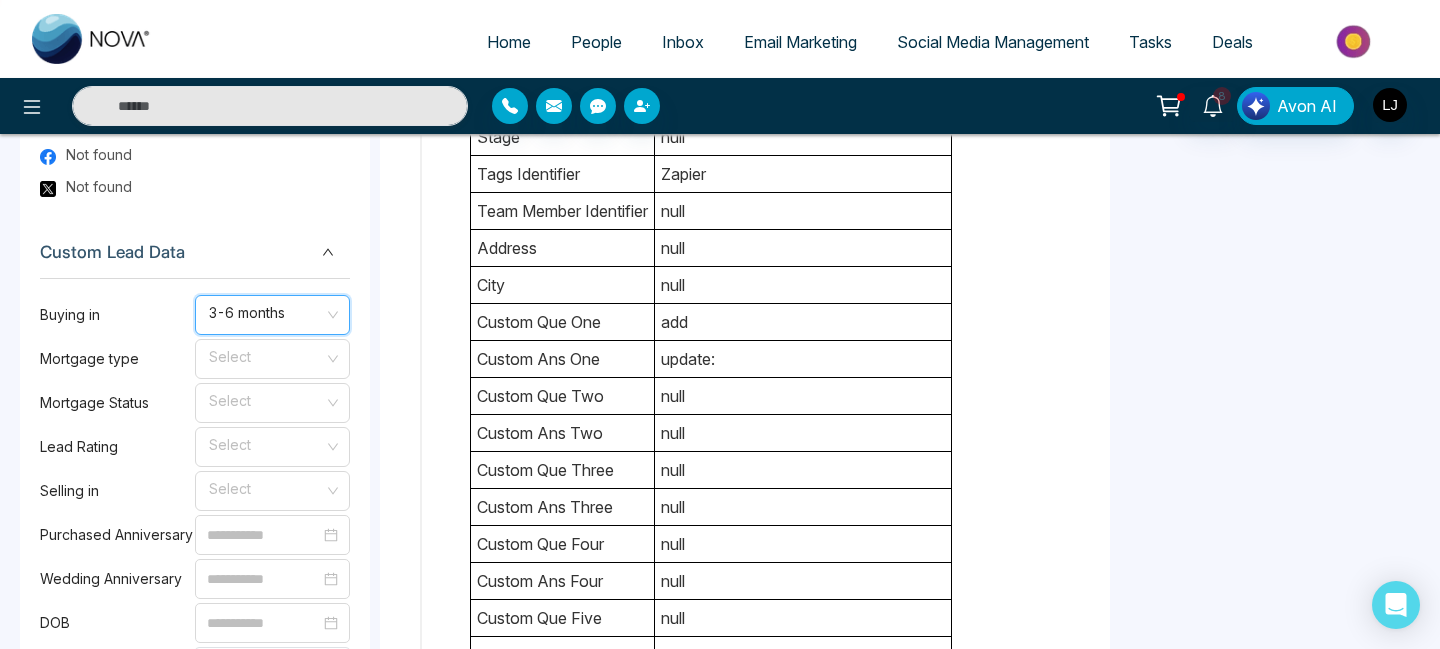 click on "3-6 months" at bounding box center (272, 315) 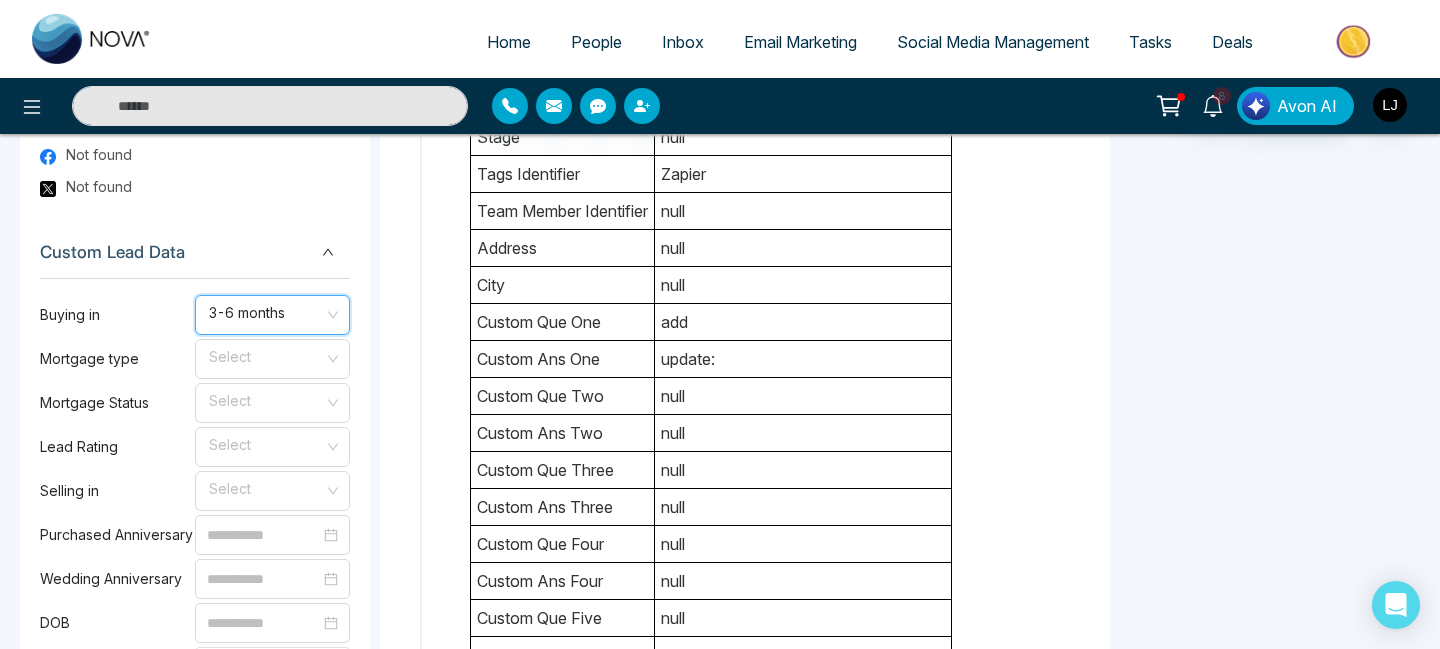 click on "3-6 months" at bounding box center [272, 315] 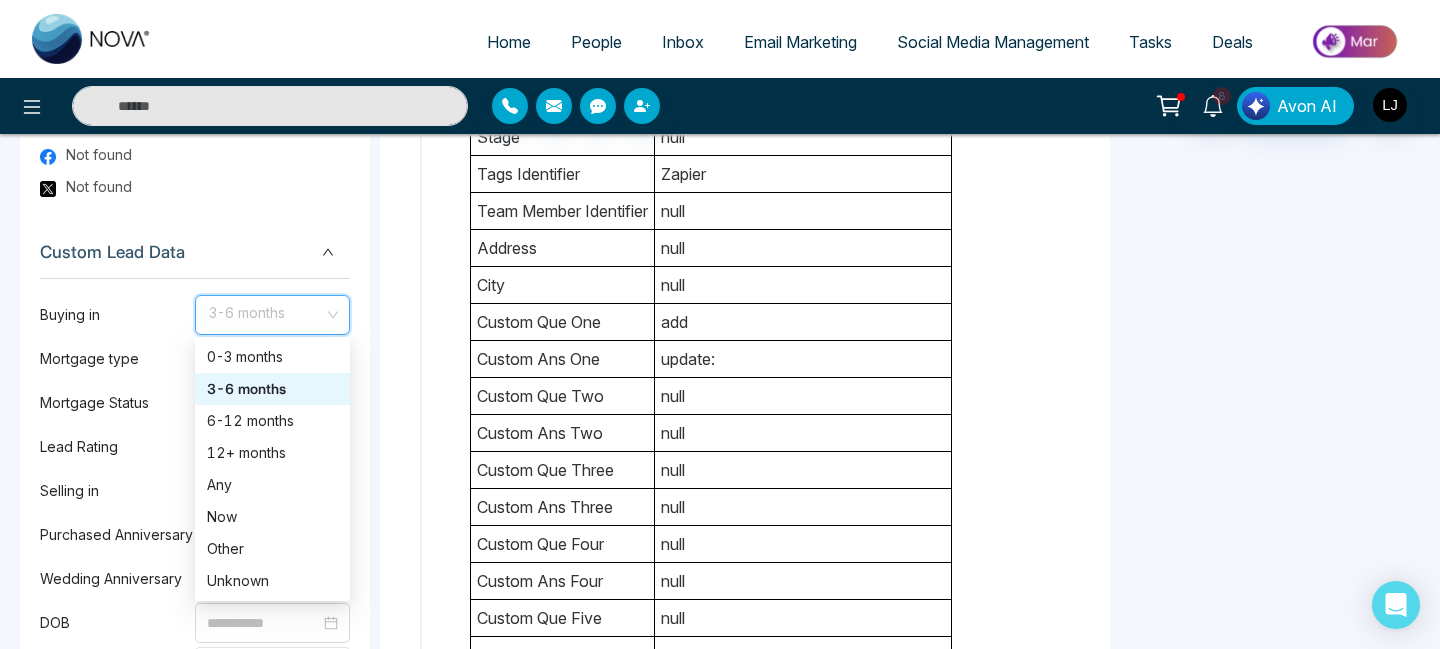 click on "3-6 months" at bounding box center [272, 315] 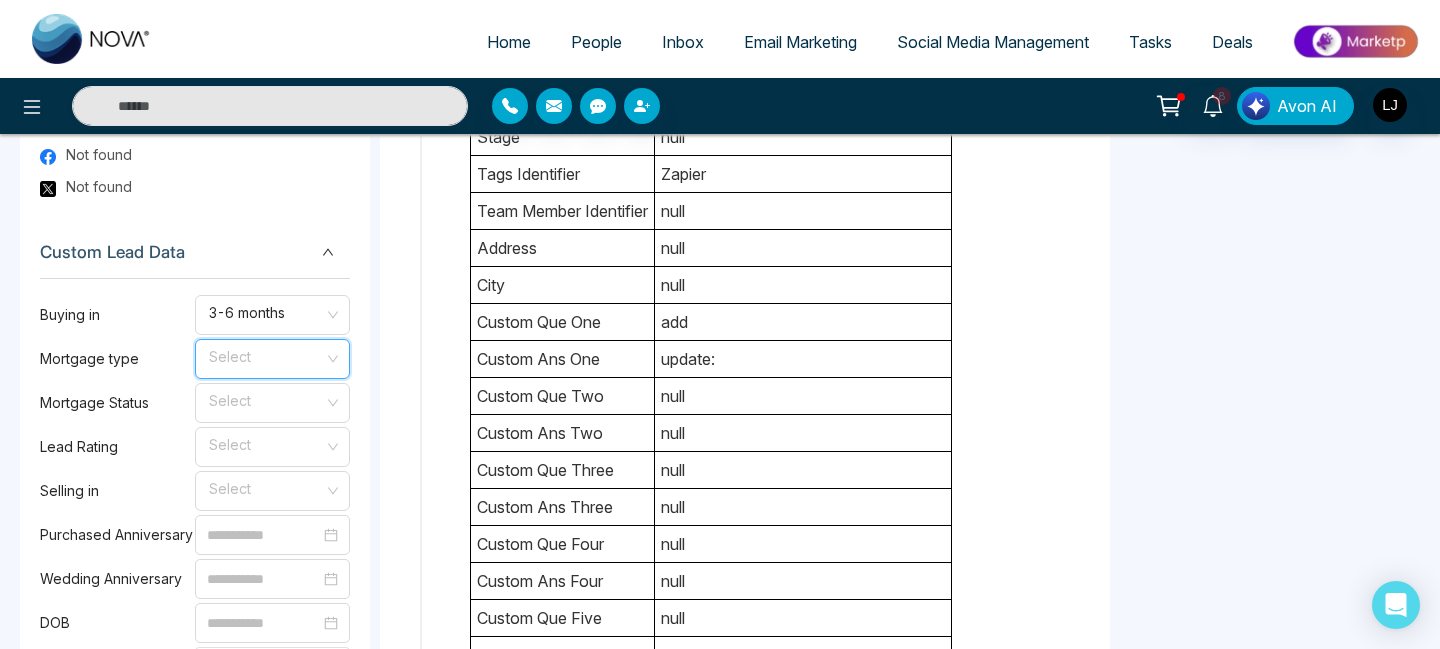 click at bounding box center [265, 355] 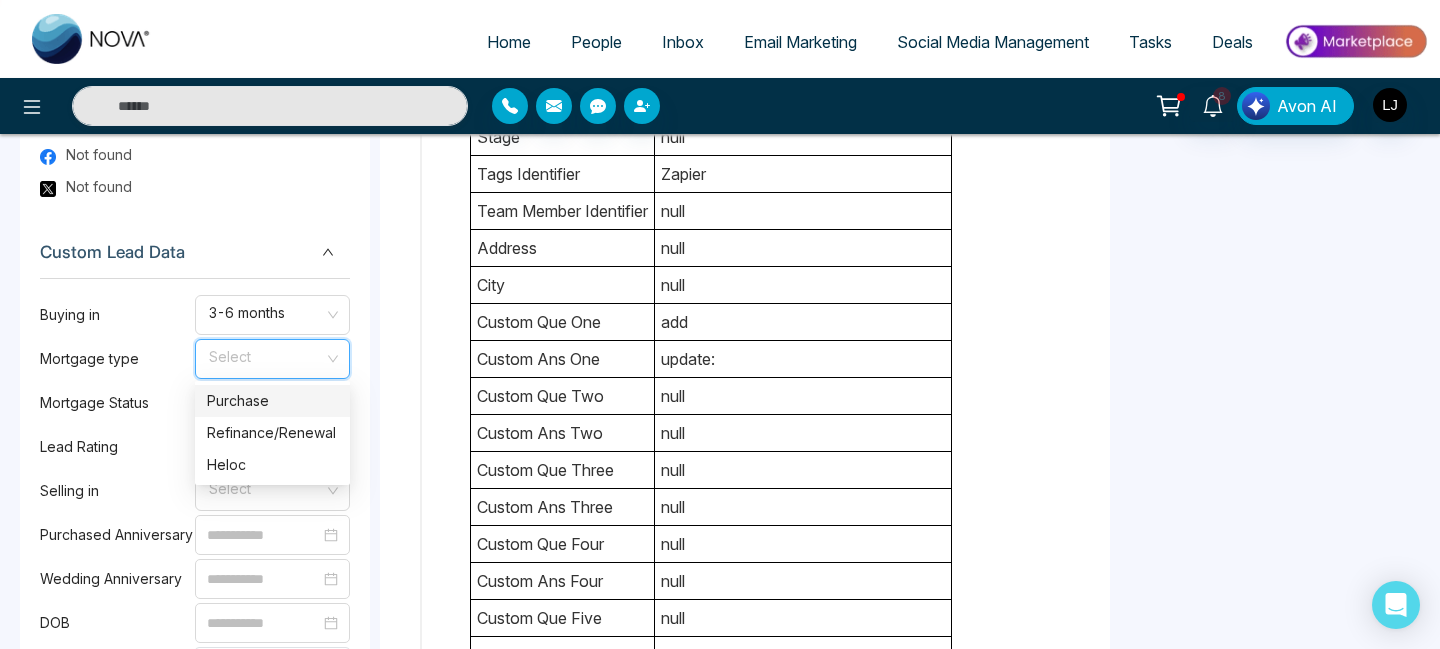click on "[PERSON_NAME] [DATE] 10:22 PM [PERSON_NAME] [DATE] 10:22 PM [PERSON_NAME] [DATE] 12:06 AM [PERSON_NAME] [DATE] 12:06 AM [PERSON_NAME] [DATE] 12:06 AM [PERSON_NAME] [DATE] 11:35 PM" at bounding box center [745, -52] 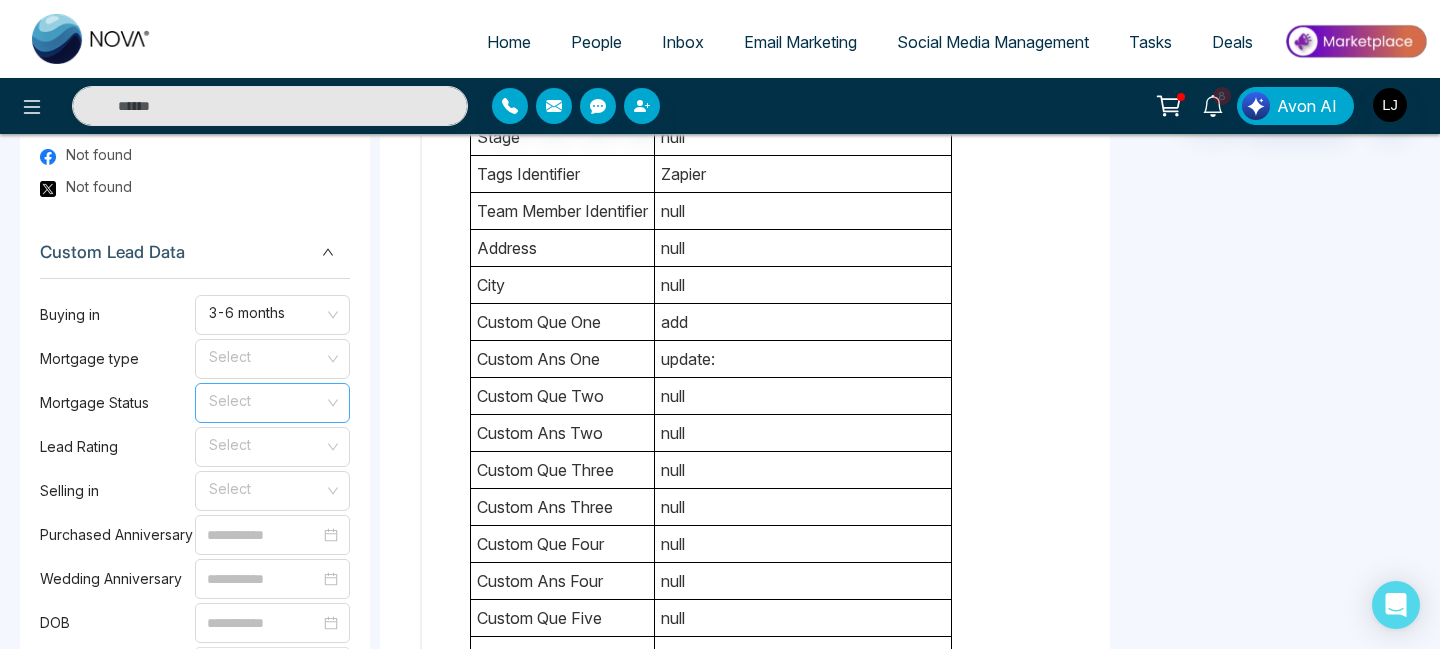 click at bounding box center [265, 399] 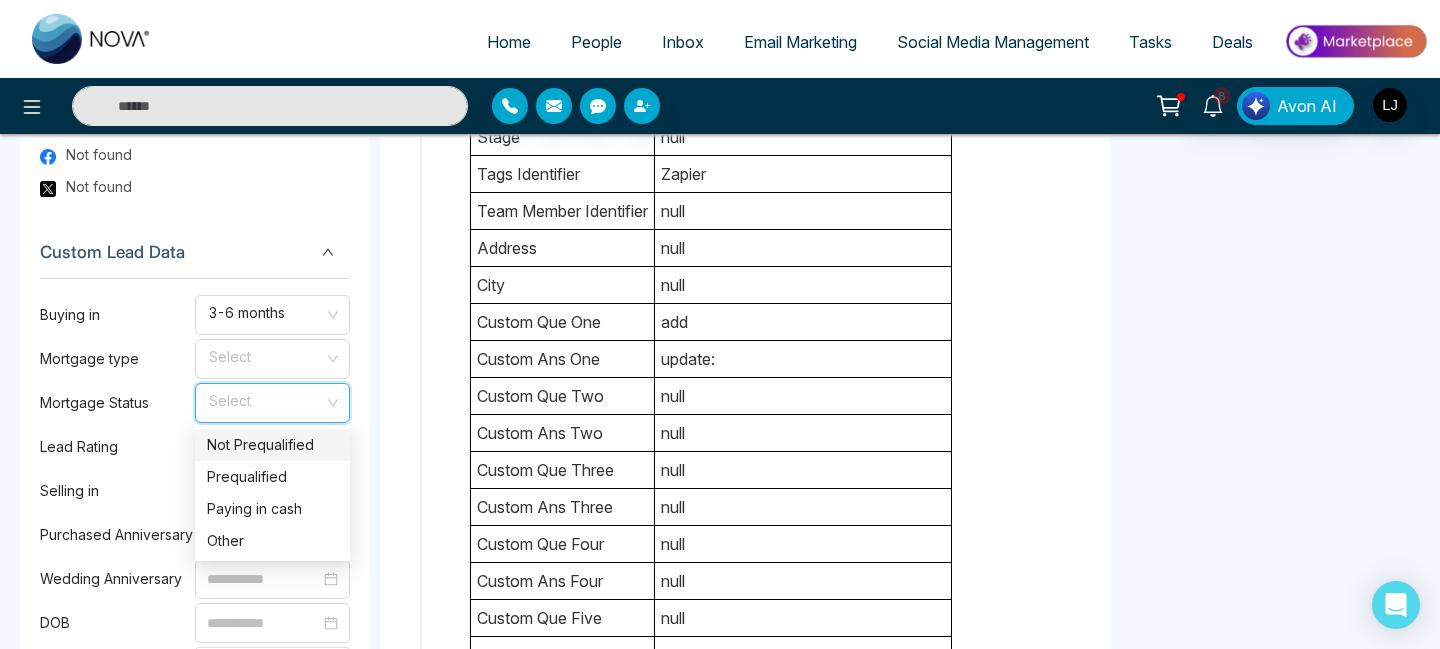 click at bounding box center [265, 403] 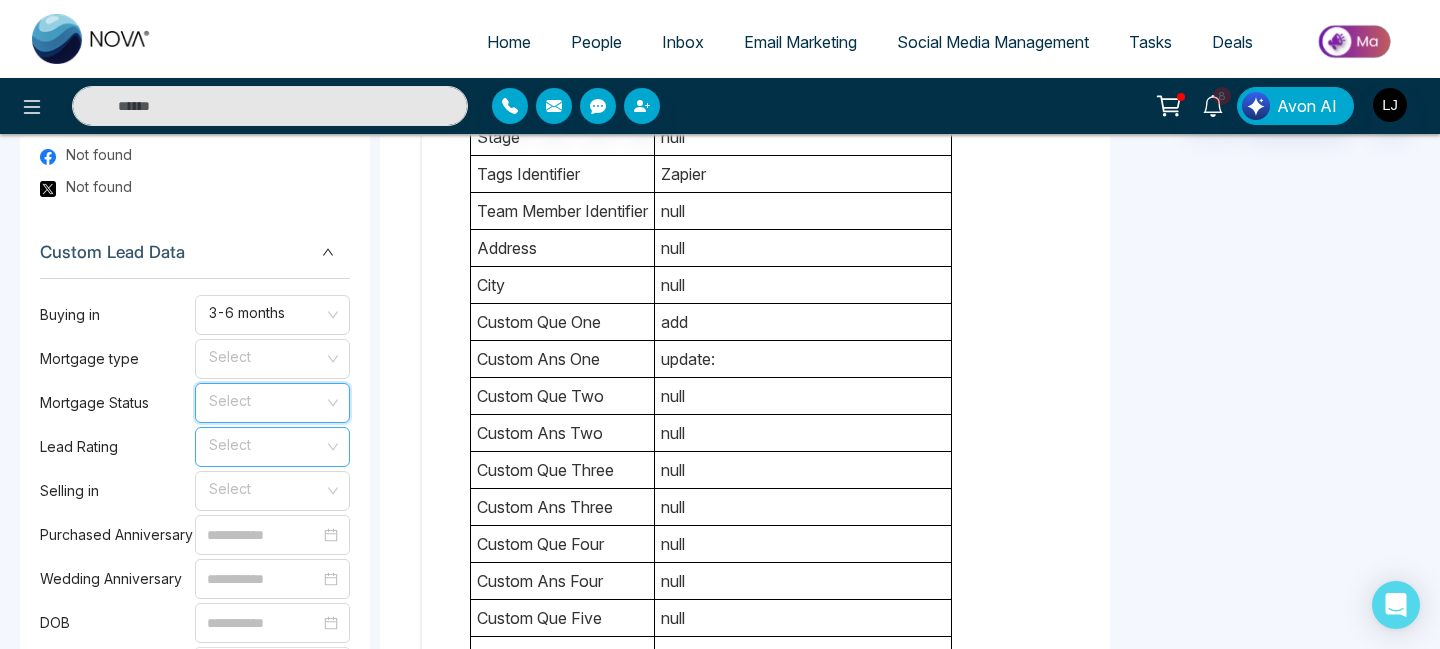 click at bounding box center (265, 443) 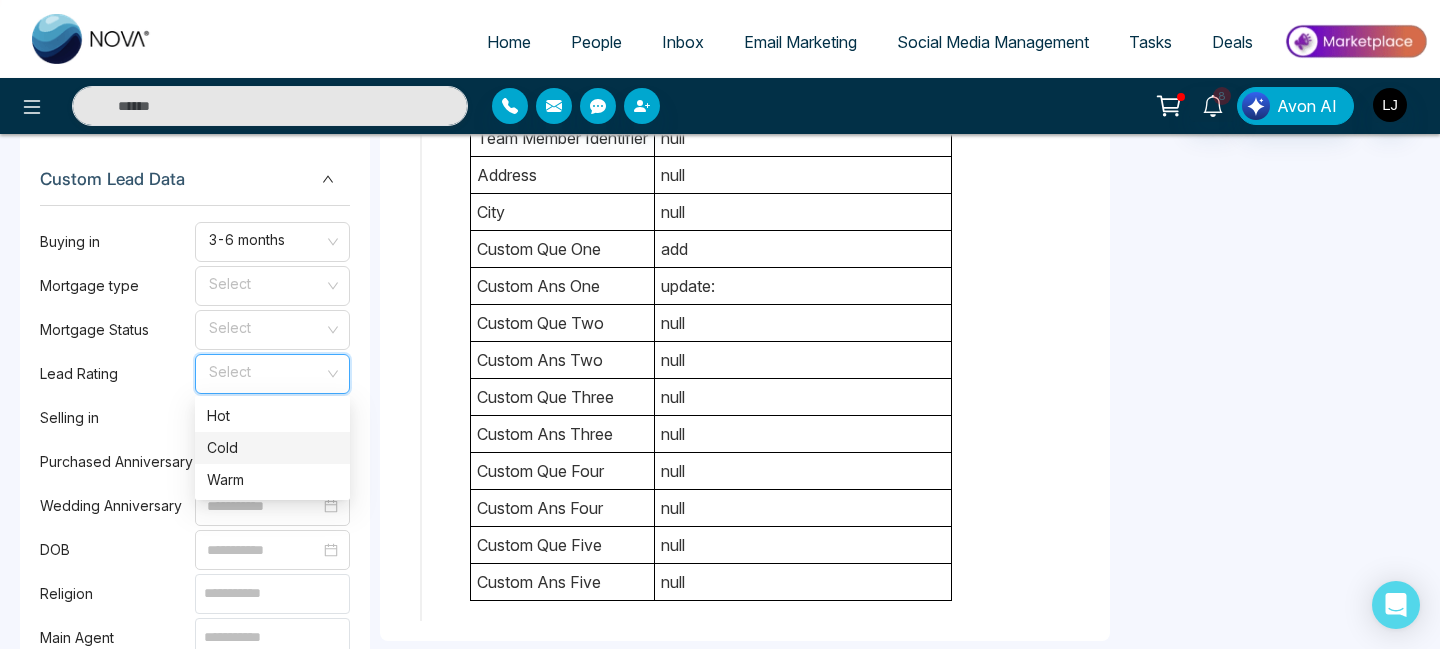 scroll, scrollTop: 1357, scrollLeft: 0, axis: vertical 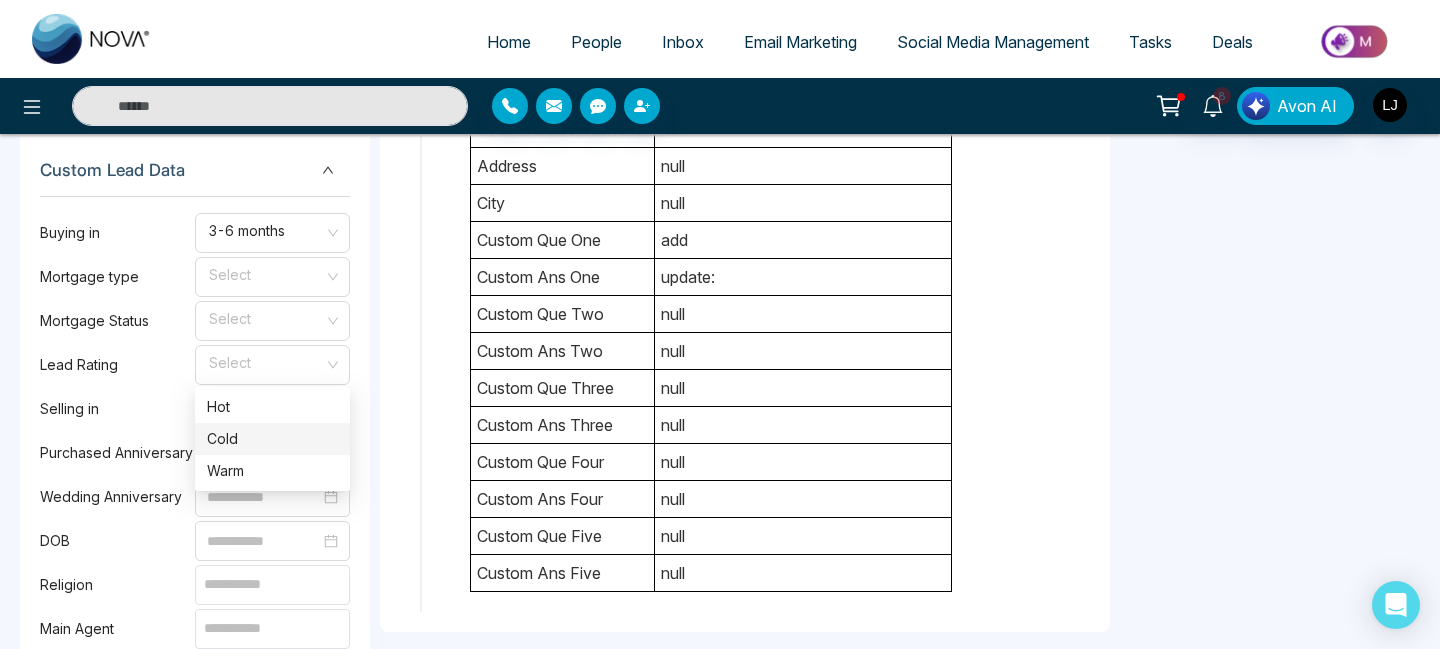 click on "[PERSON_NAME] [DATE] 10:22 PM [PERSON_NAME] [DATE] 10:22 PM [PERSON_NAME] [DATE] 12:06 AM [PERSON_NAME] [DATE] 12:06 AM [PERSON_NAME] [DATE] 12:06 AM [PERSON_NAME] [DATE] 11:35 PM" at bounding box center (745, -134) 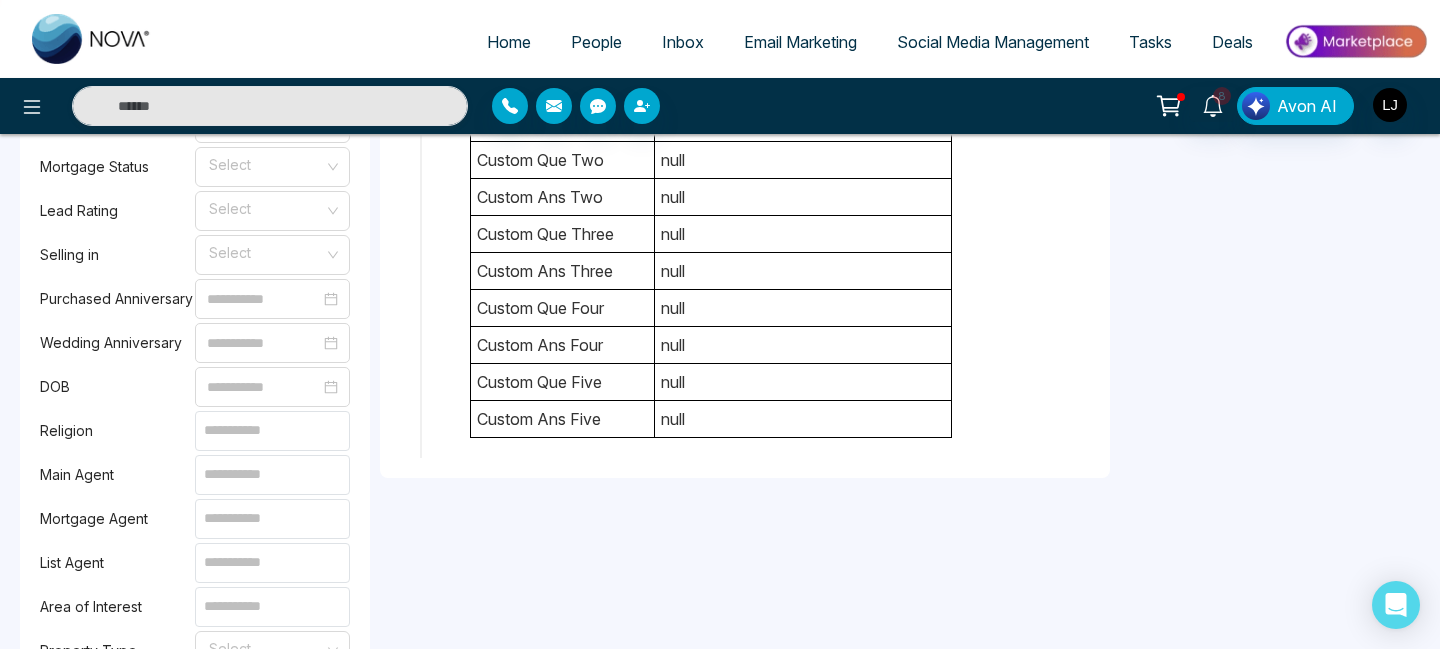scroll, scrollTop: 1516, scrollLeft: 0, axis: vertical 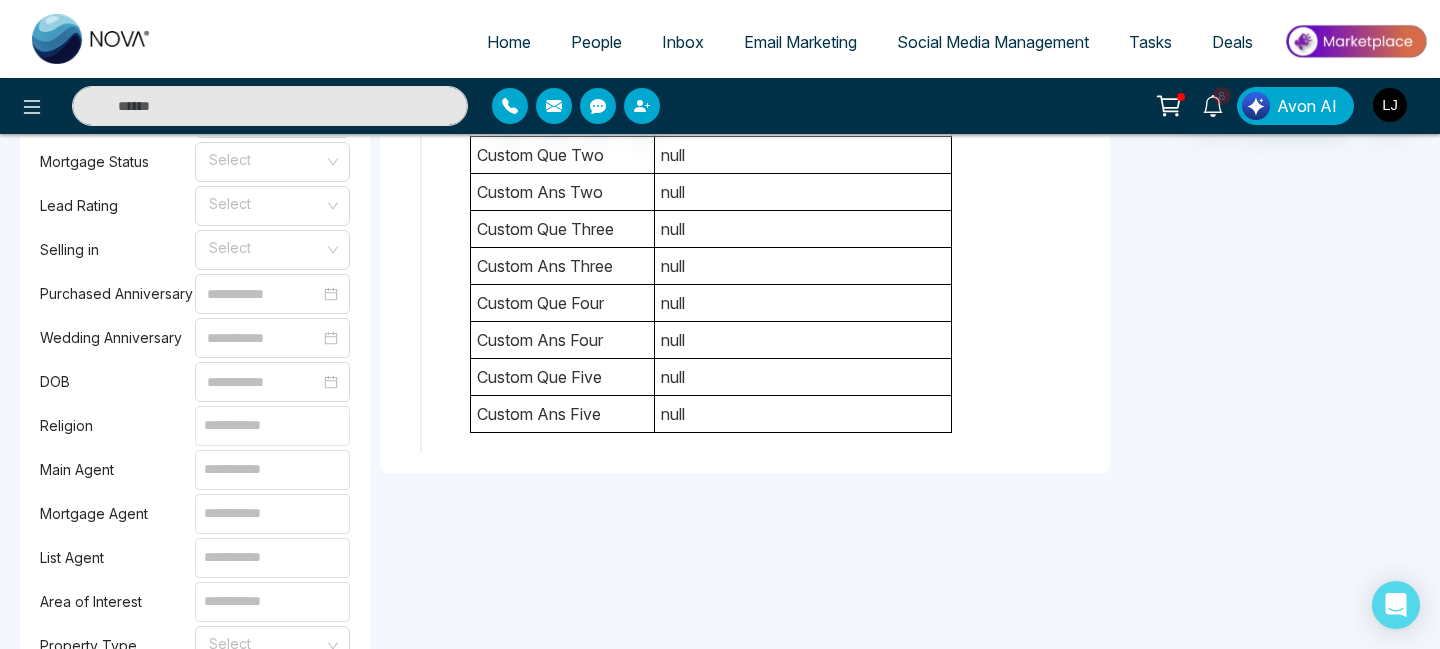 click at bounding box center [272, 426] 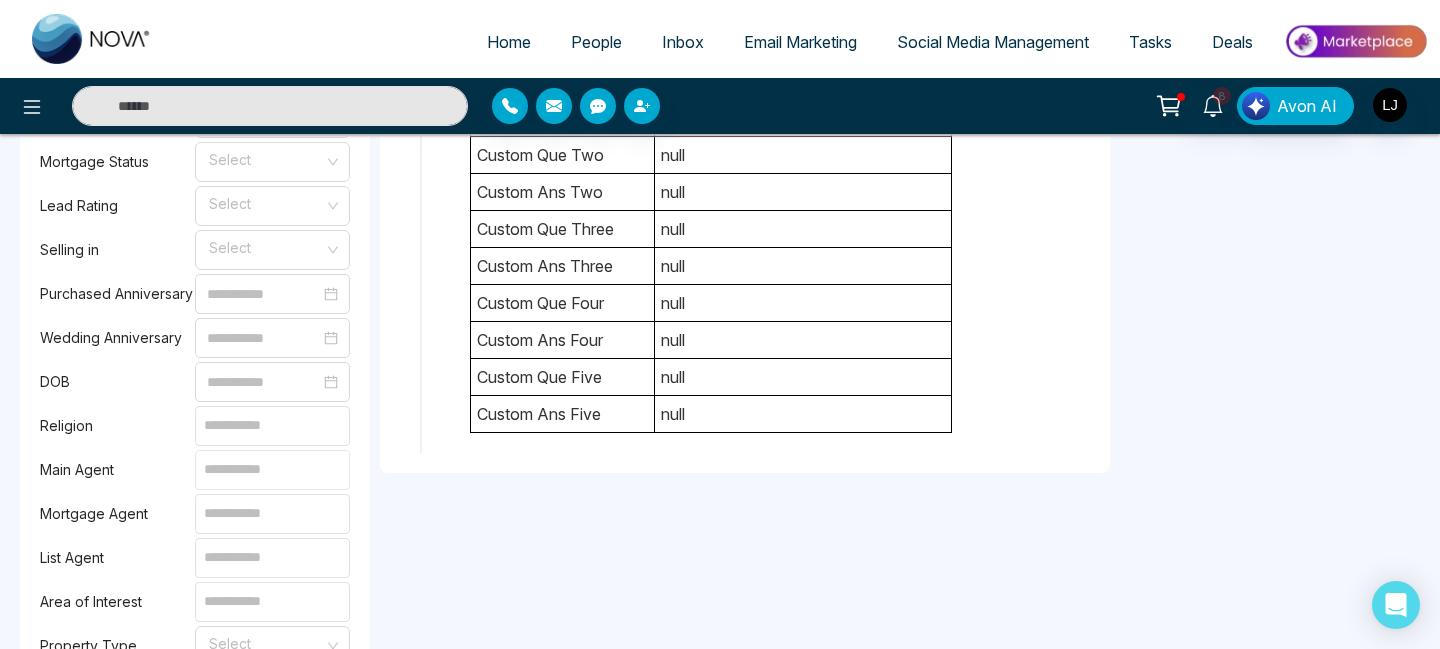 click at bounding box center [272, 470] 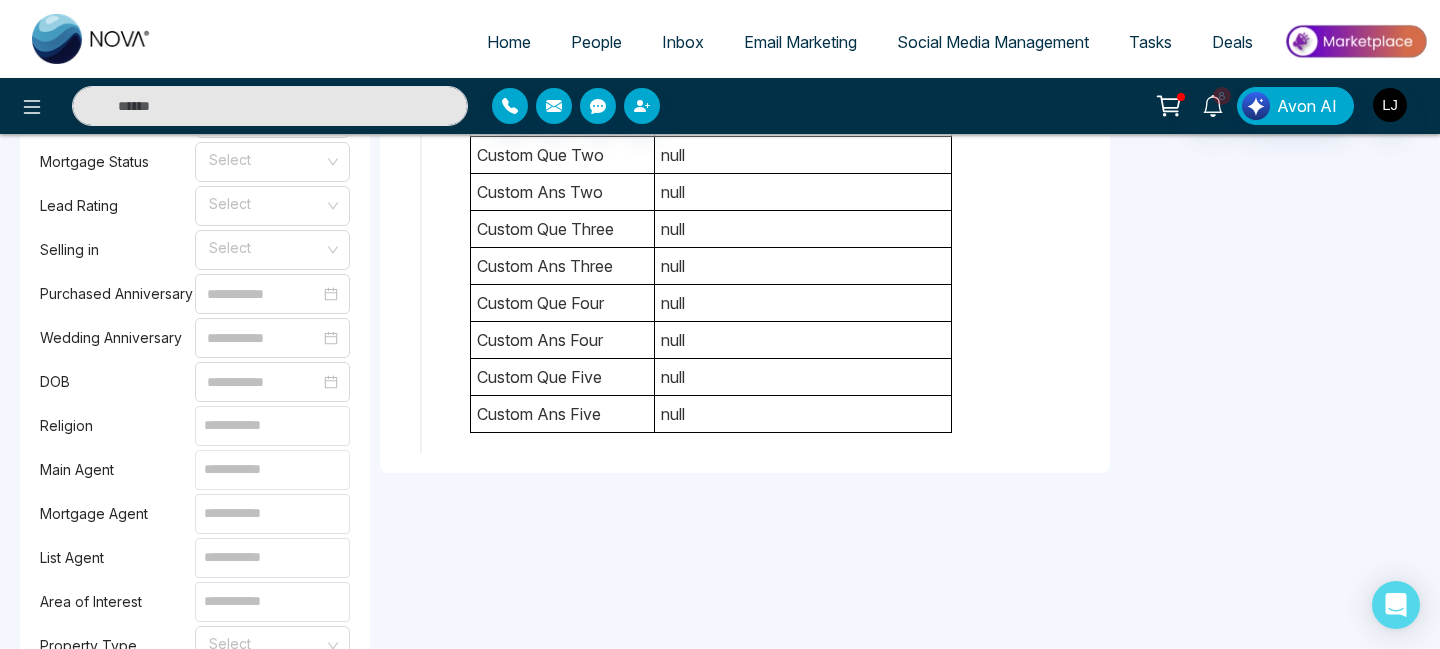 scroll, scrollTop: 1651, scrollLeft: 0, axis: vertical 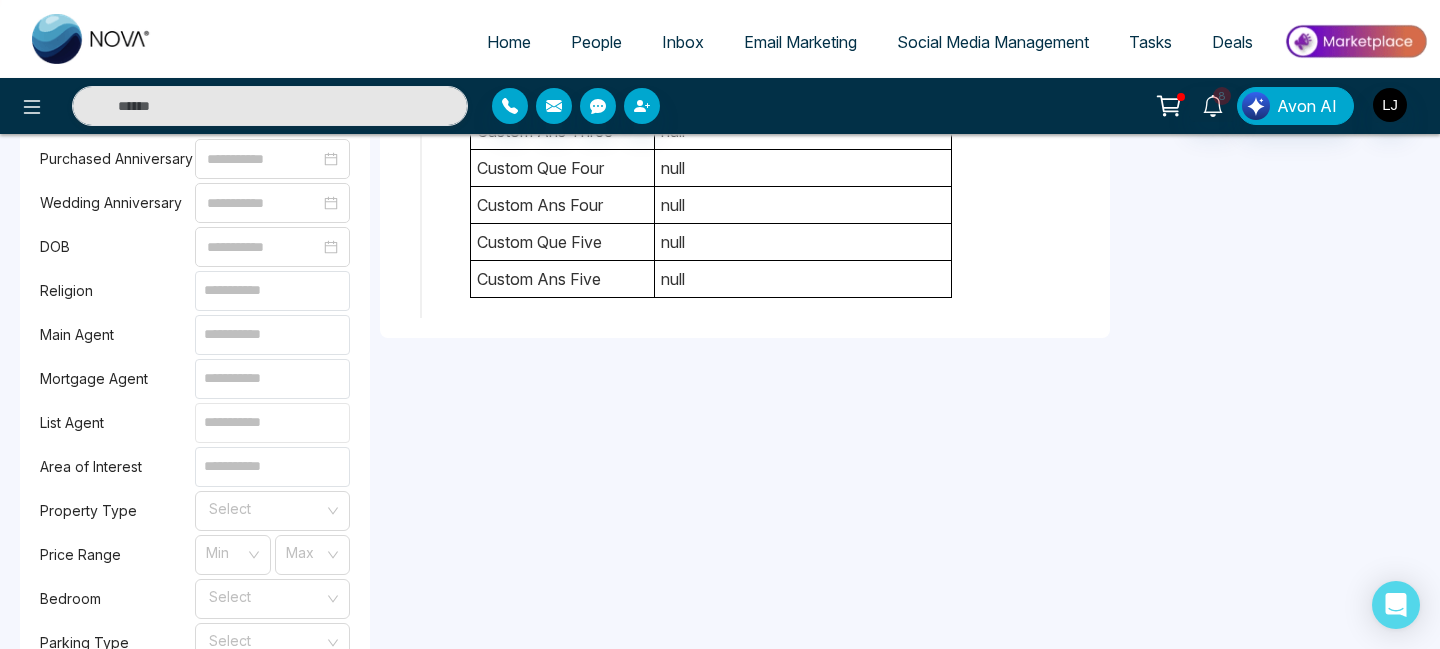 click at bounding box center (272, 423) 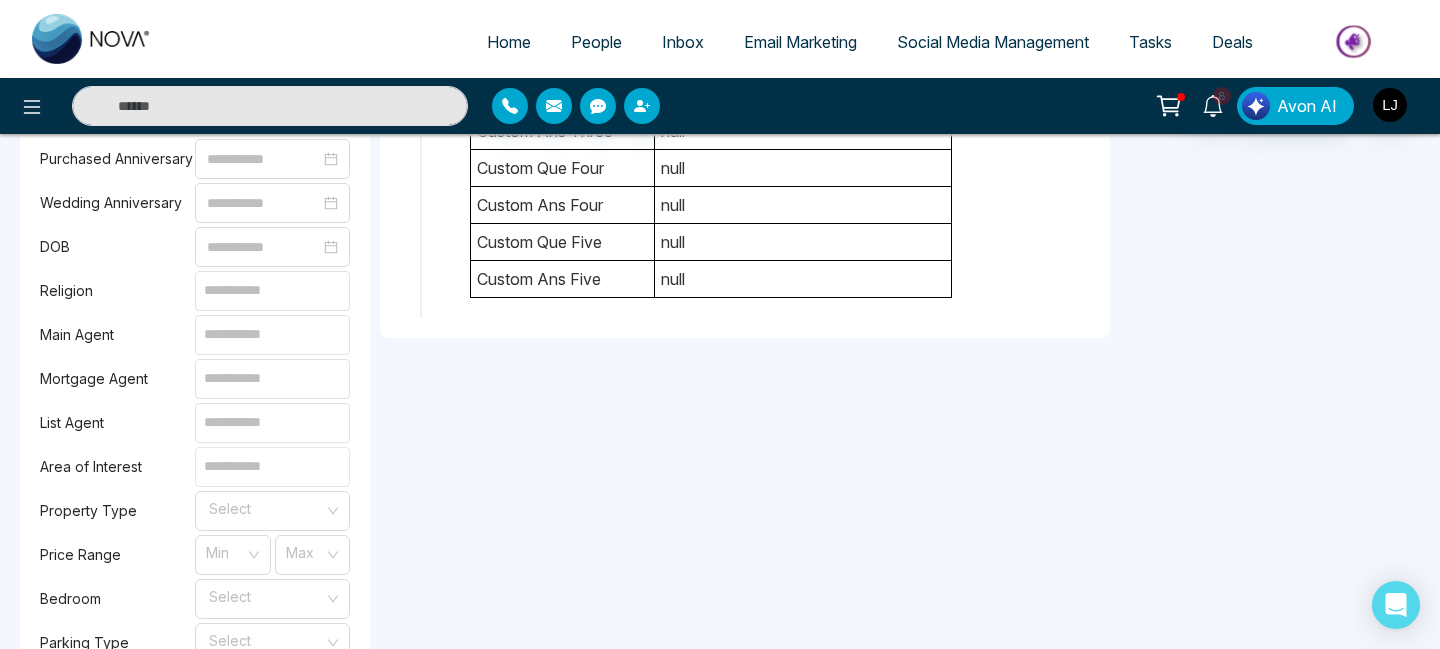 click at bounding box center [272, 467] 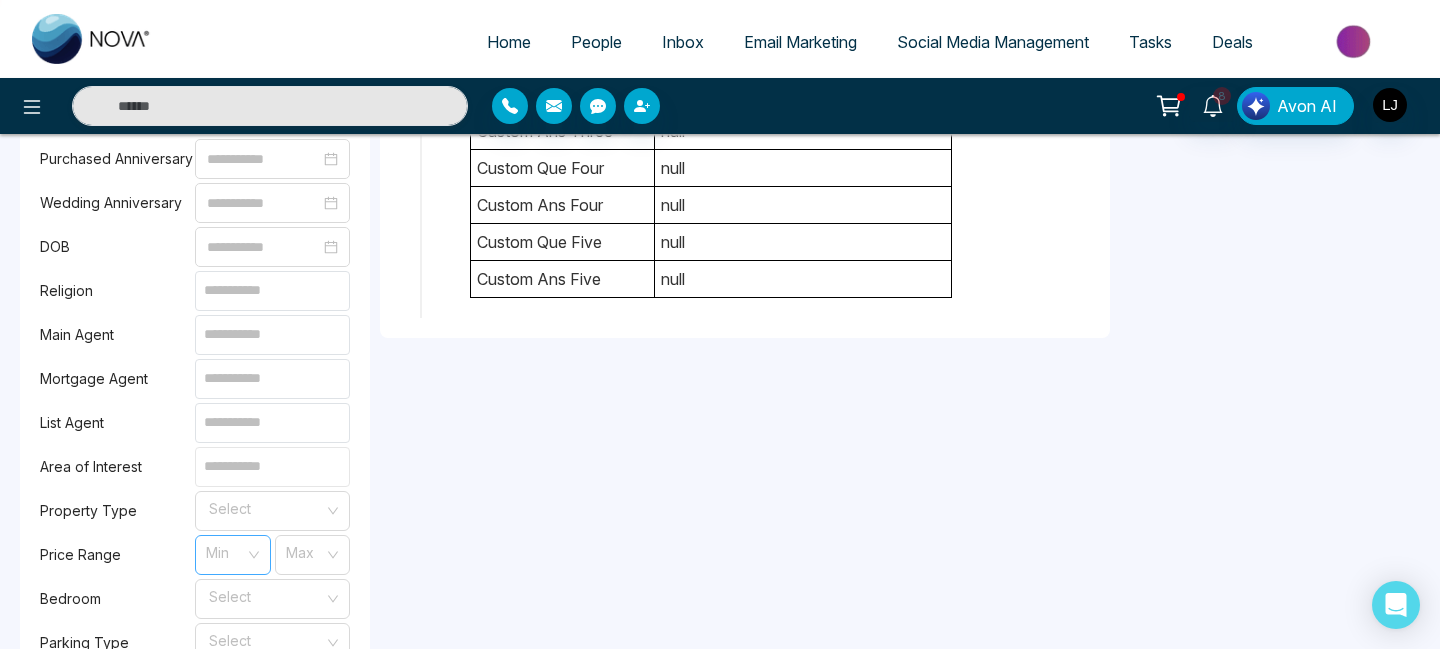 click on "Min" at bounding box center [233, 555] 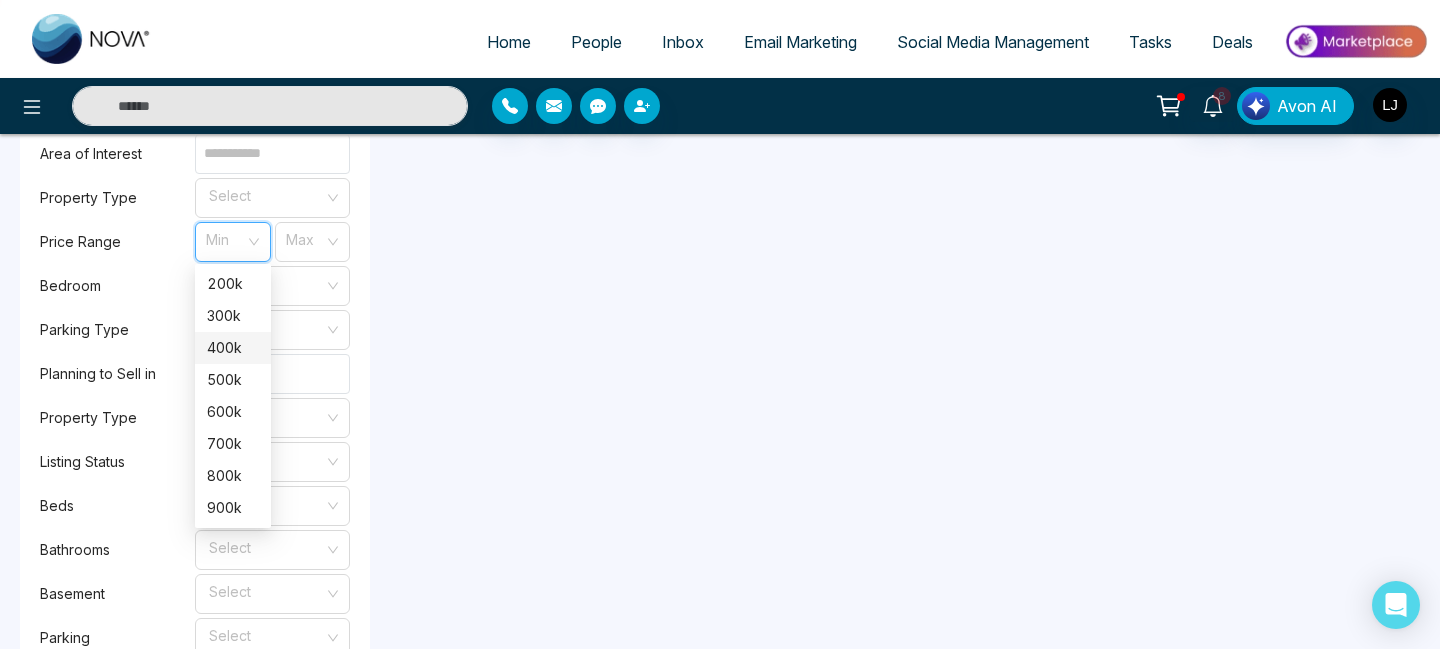scroll, scrollTop: 1965, scrollLeft: 0, axis: vertical 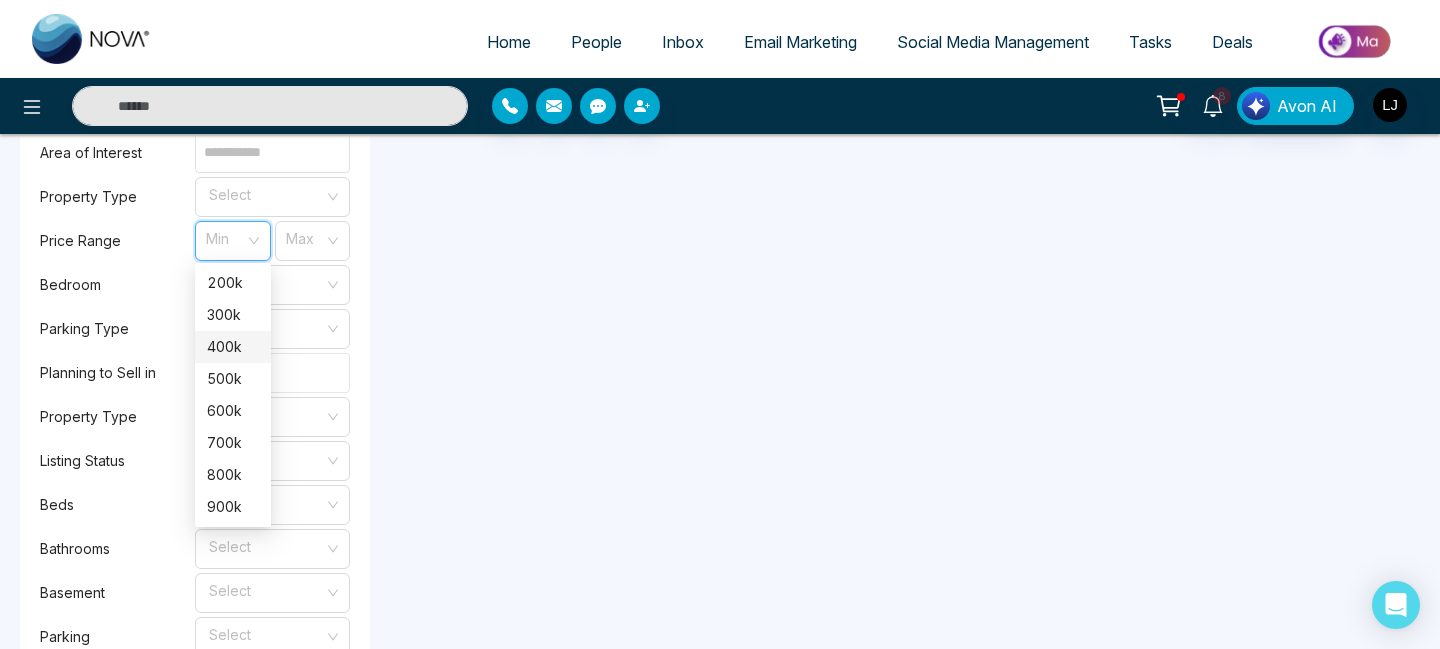 click at bounding box center [272, 373] 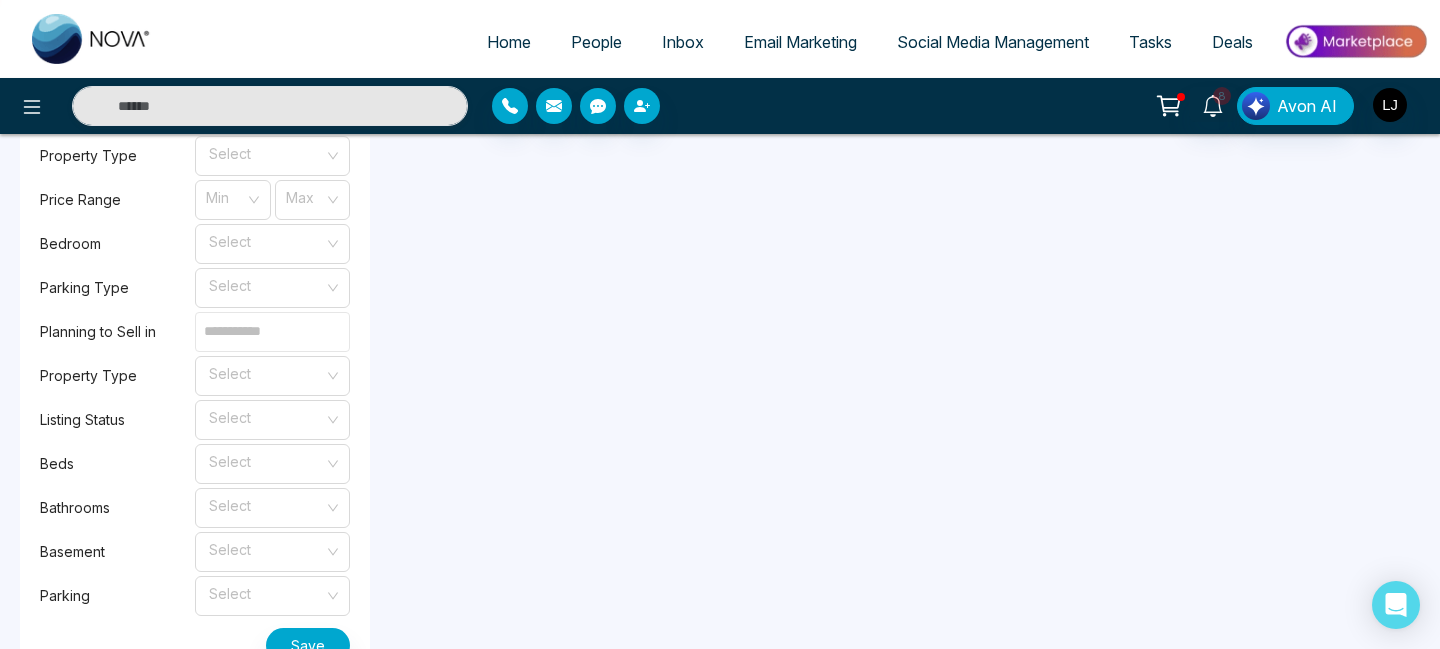 scroll, scrollTop: 2017, scrollLeft: 0, axis: vertical 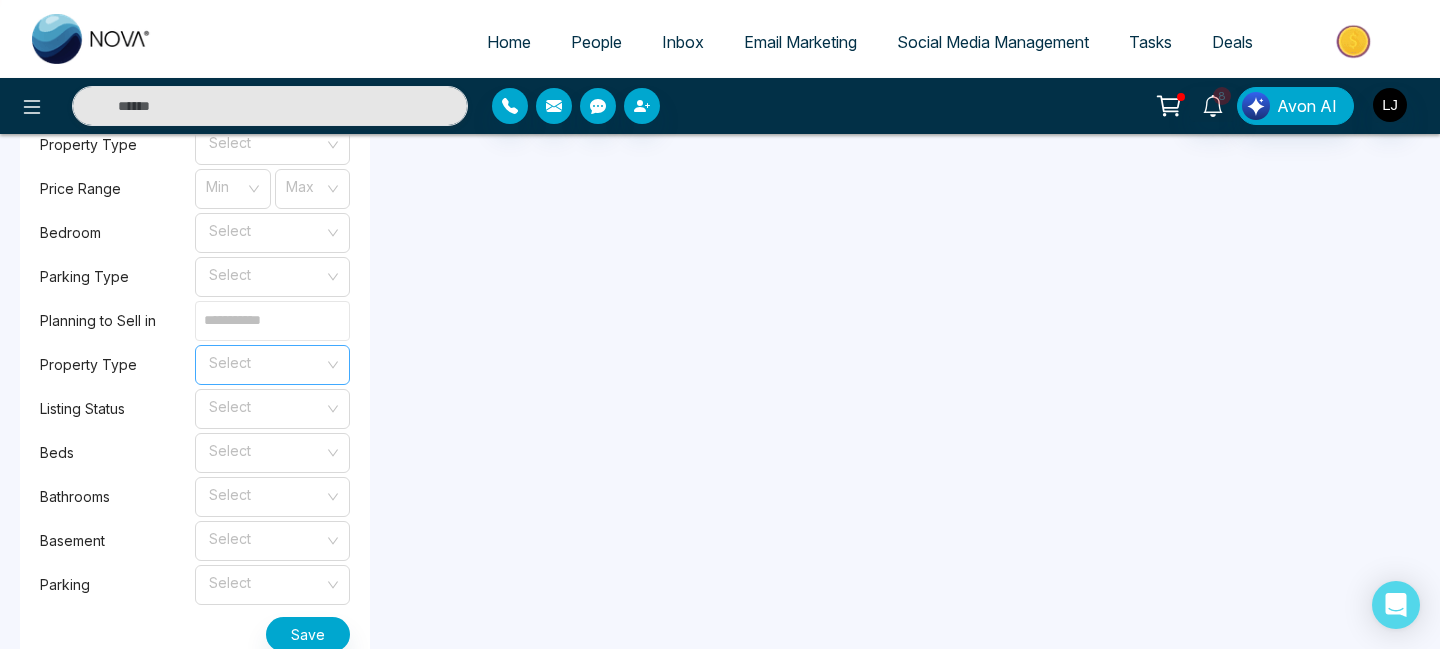 click at bounding box center [265, 365] 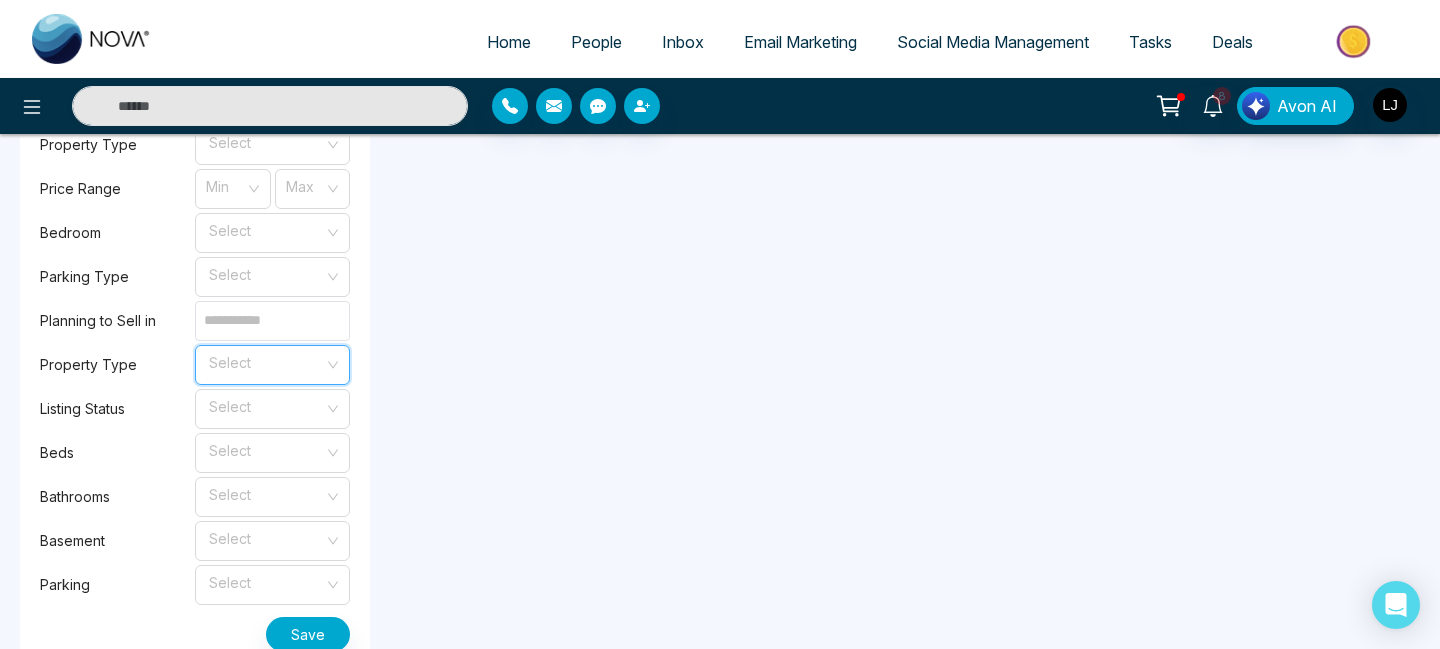 click at bounding box center [265, 365] 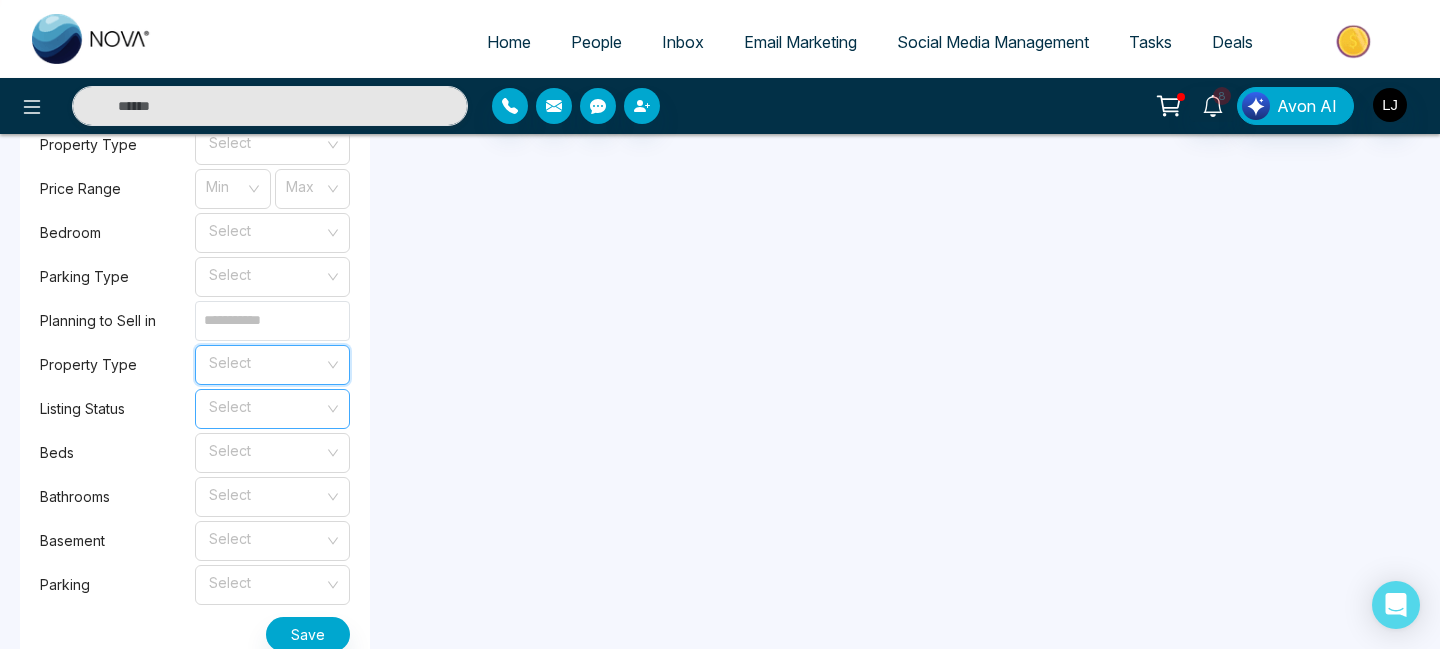 click at bounding box center [265, 405] 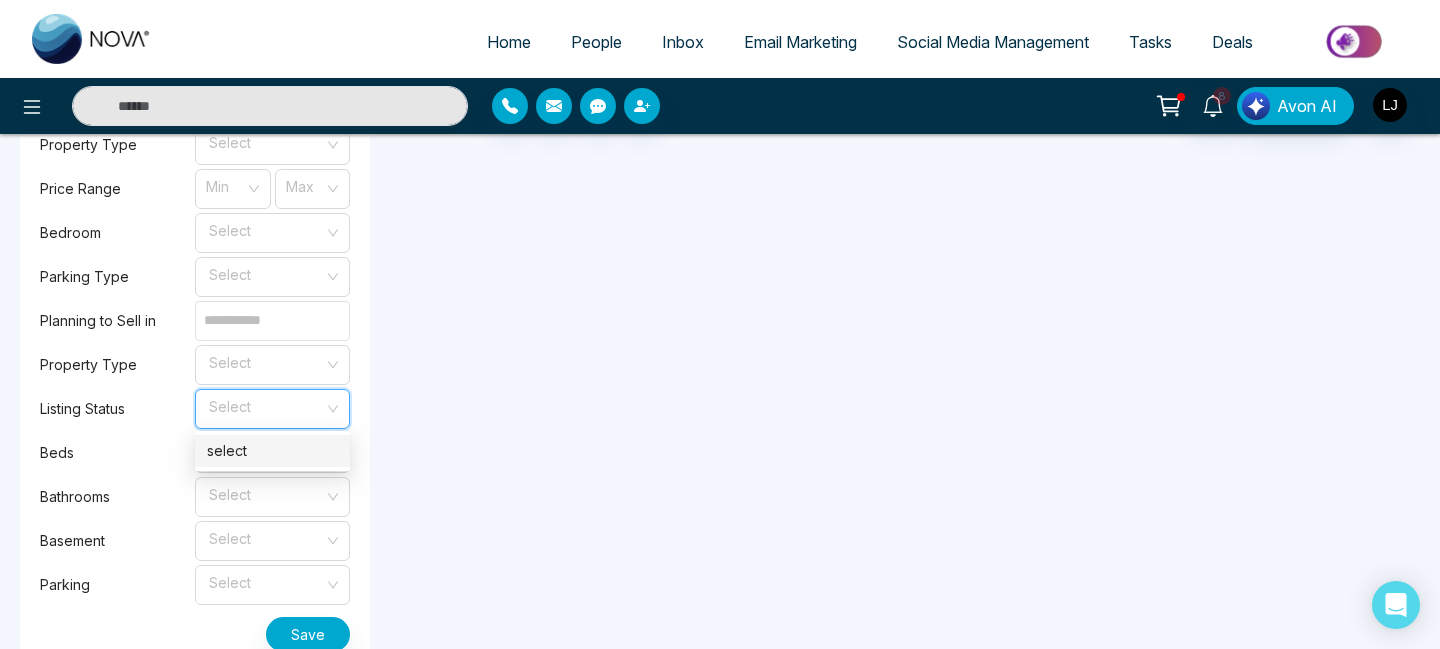 click at bounding box center [265, 405] 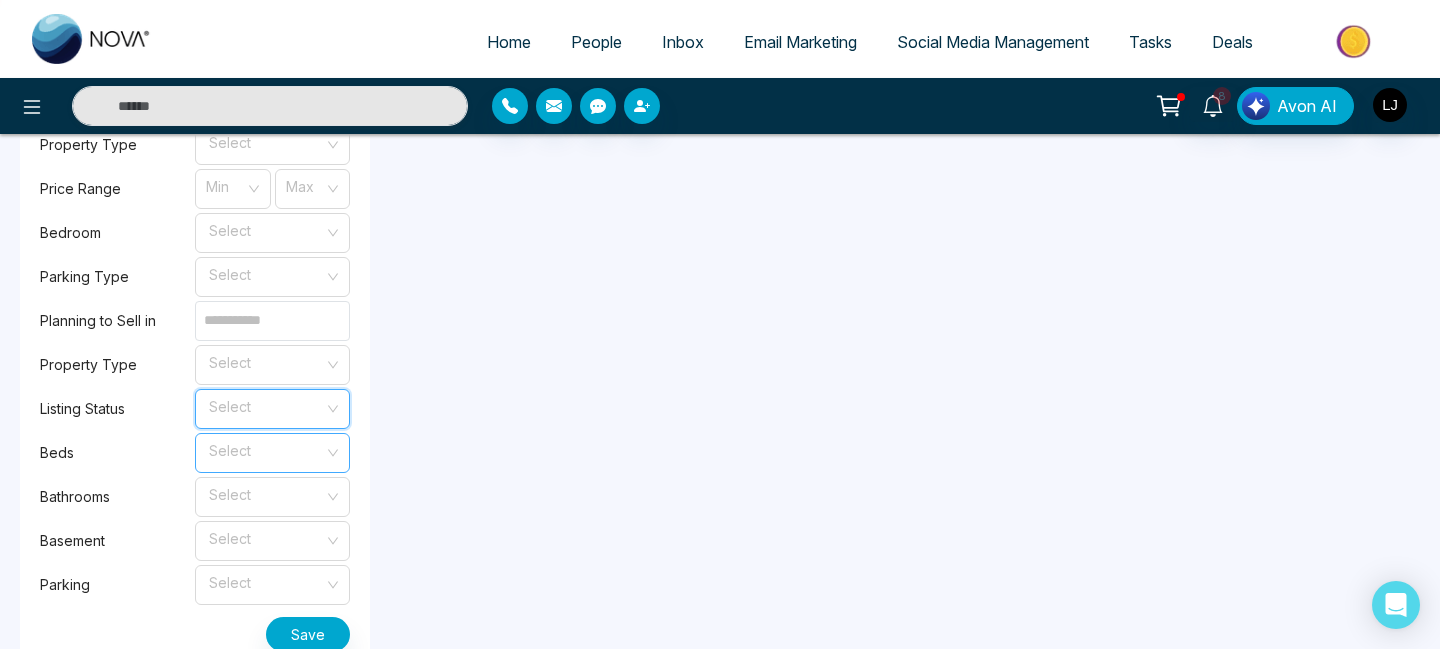 click at bounding box center [265, 449] 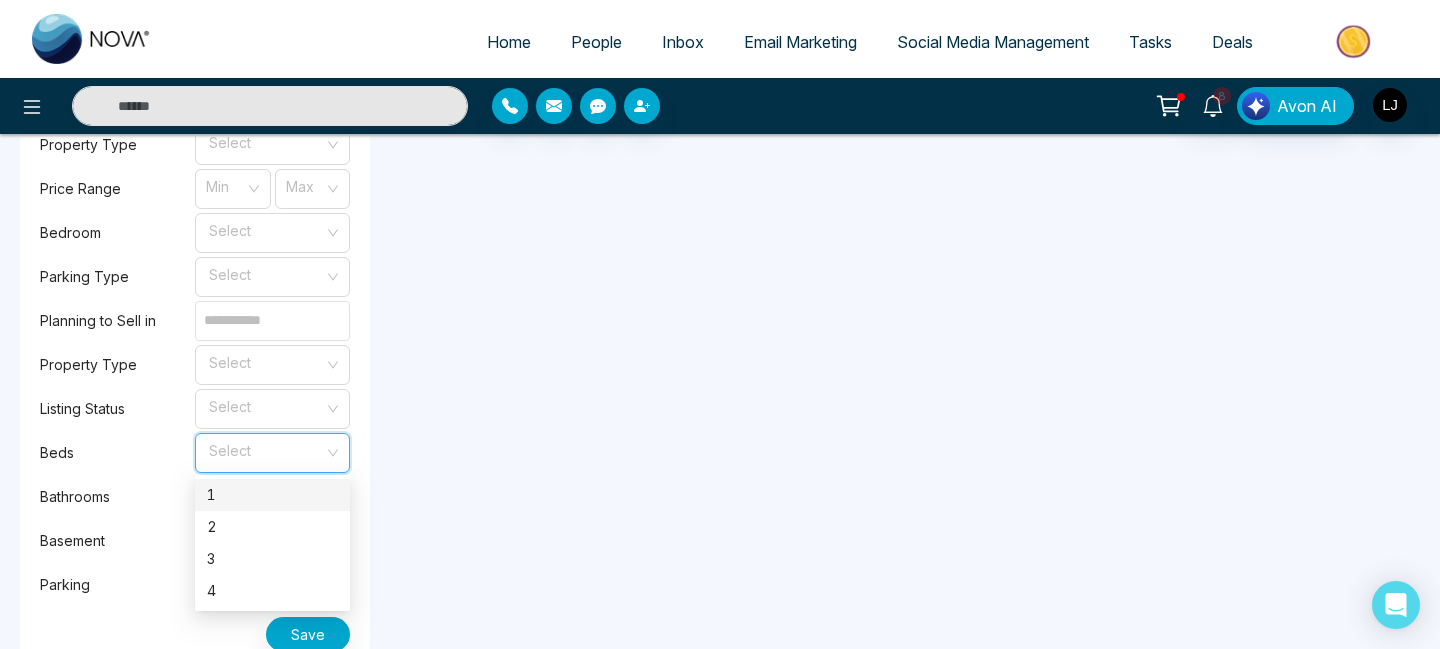click at bounding box center (265, 449) 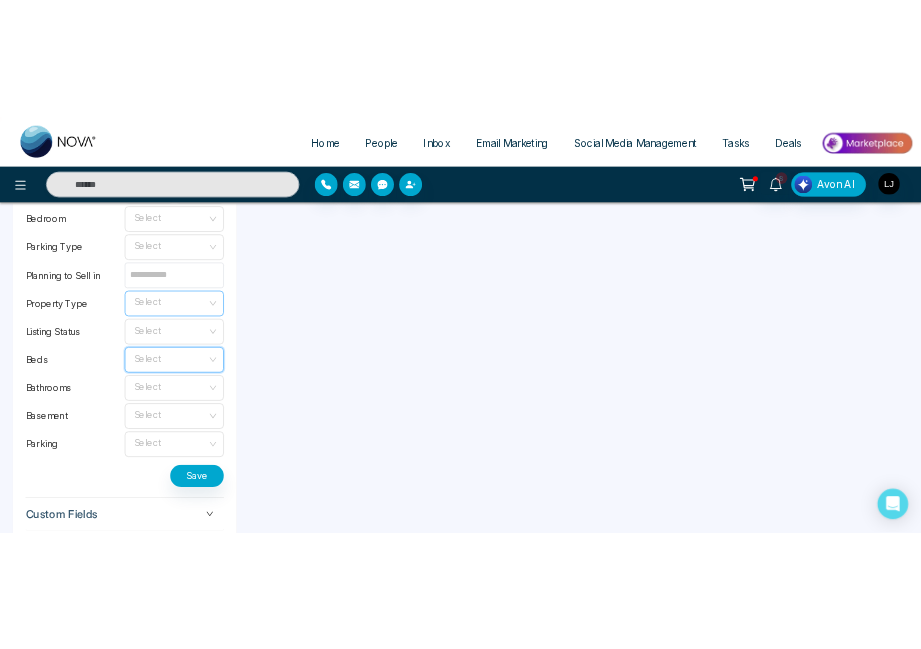 scroll, scrollTop: 2098, scrollLeft: 0, axis: vertical 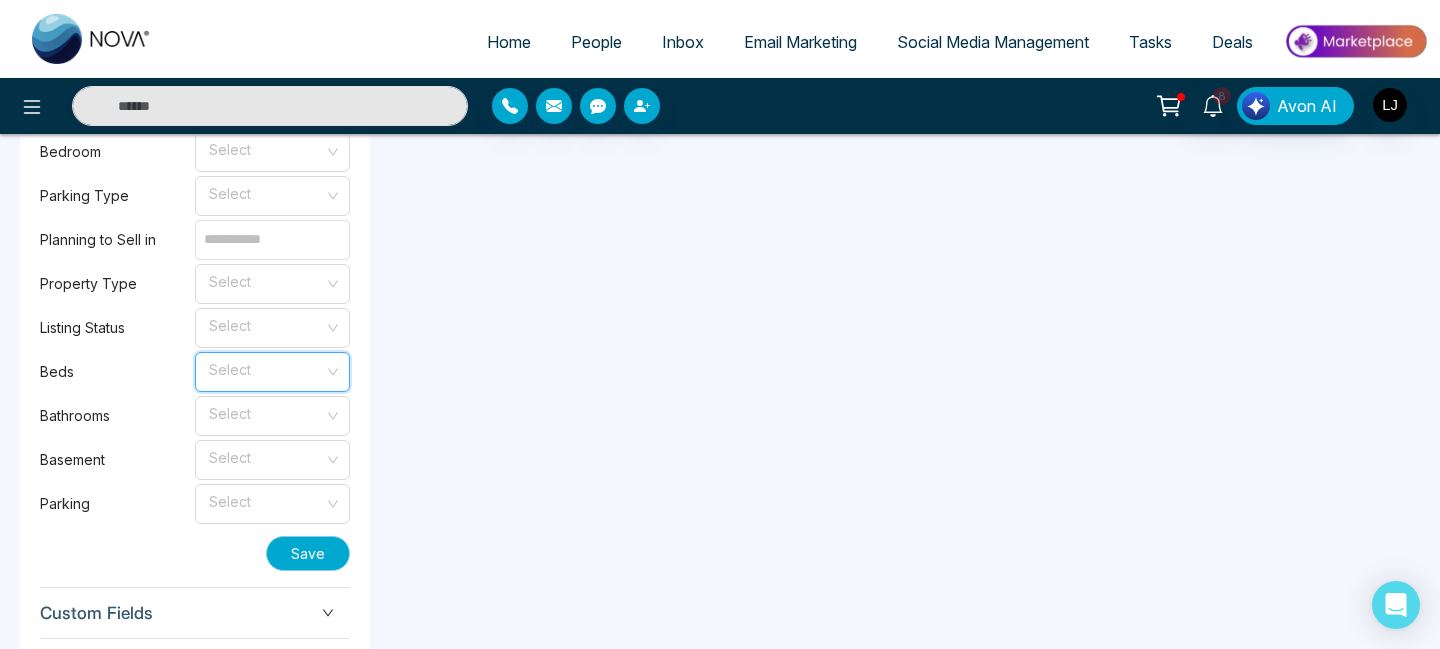 click on "Save" at bounding box center (308, 553) 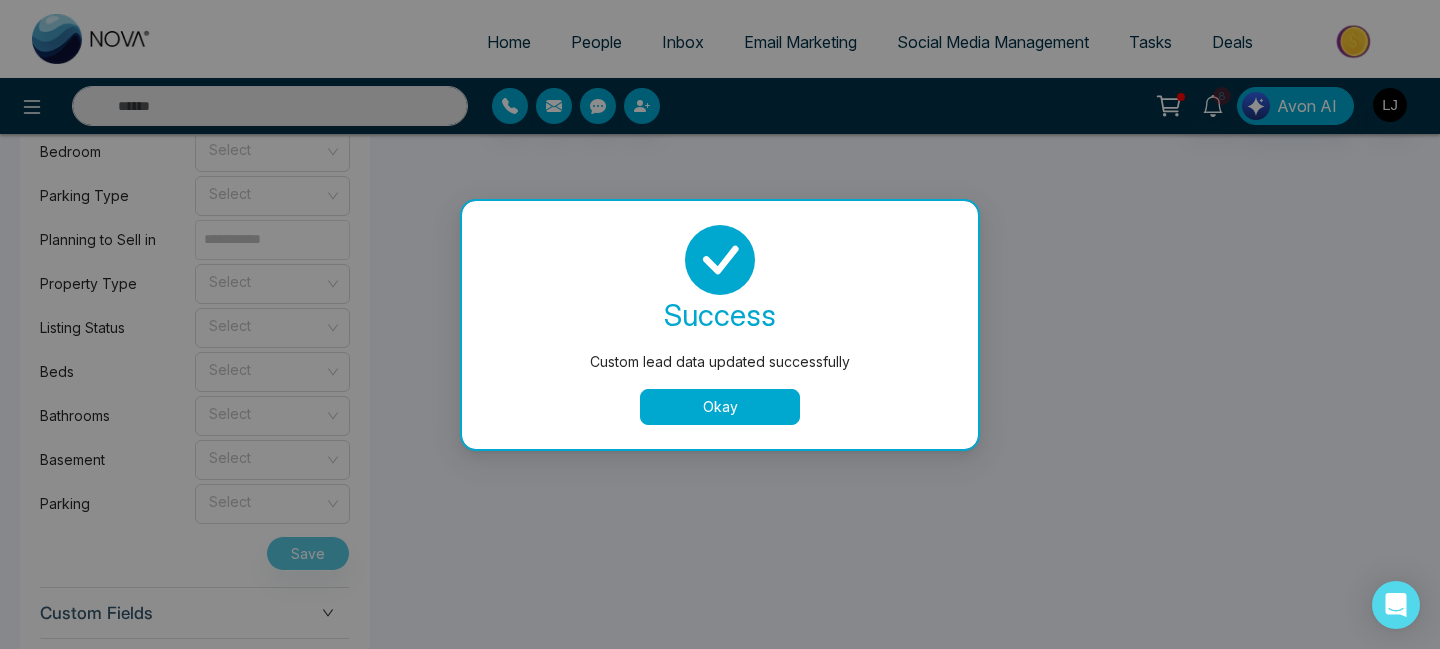 click on "success Custom lead data updated successfully   Okay" at bounding box center (720, 325) 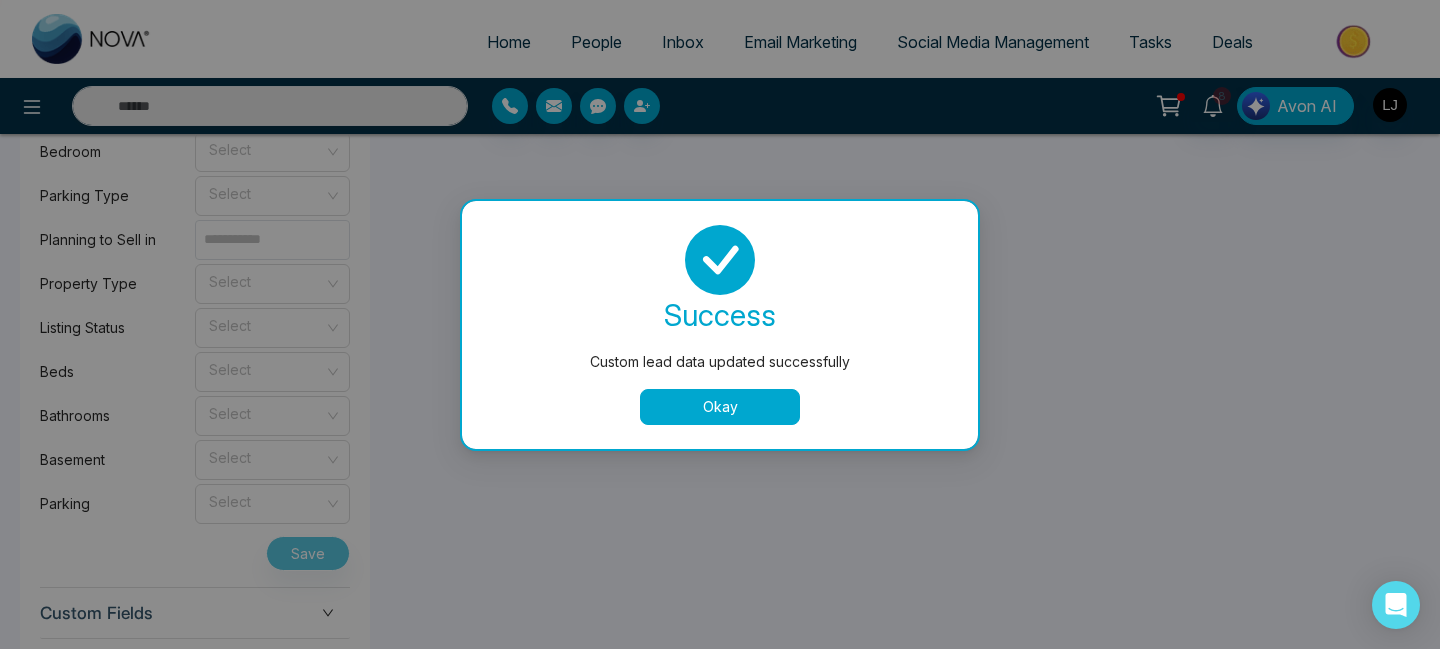click on "Okay" at bounding box center [720, 407] 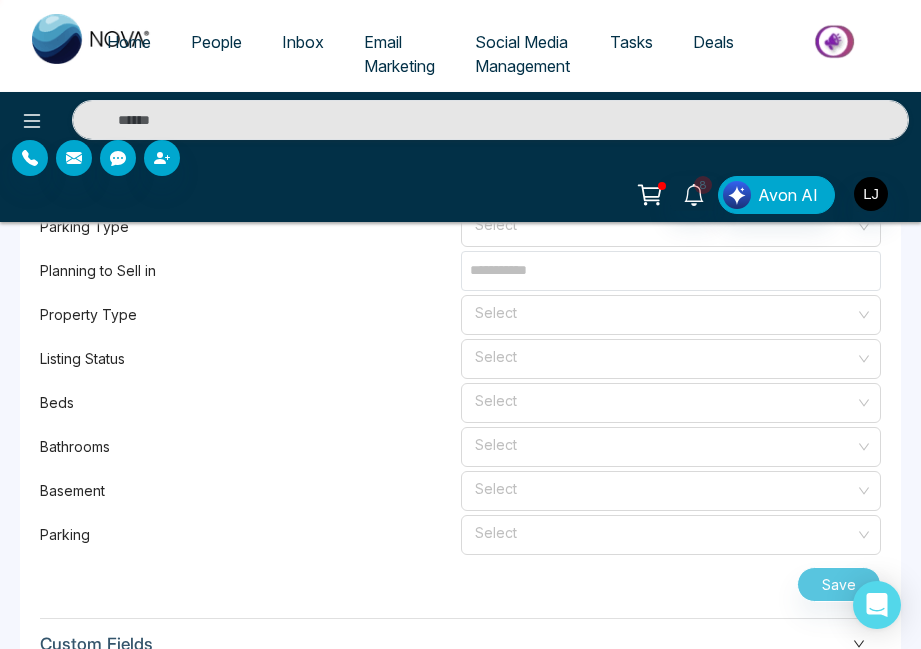 scroll, scrollTop: 2100, scrollLeft: 0, axis: vertical 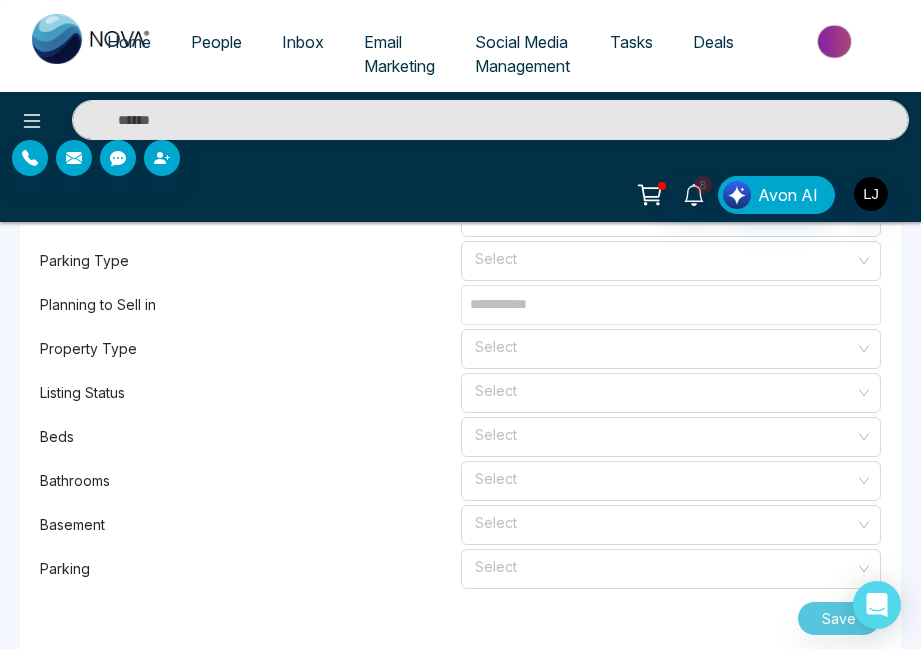 click on "Save" at bounding box center [460, 614] 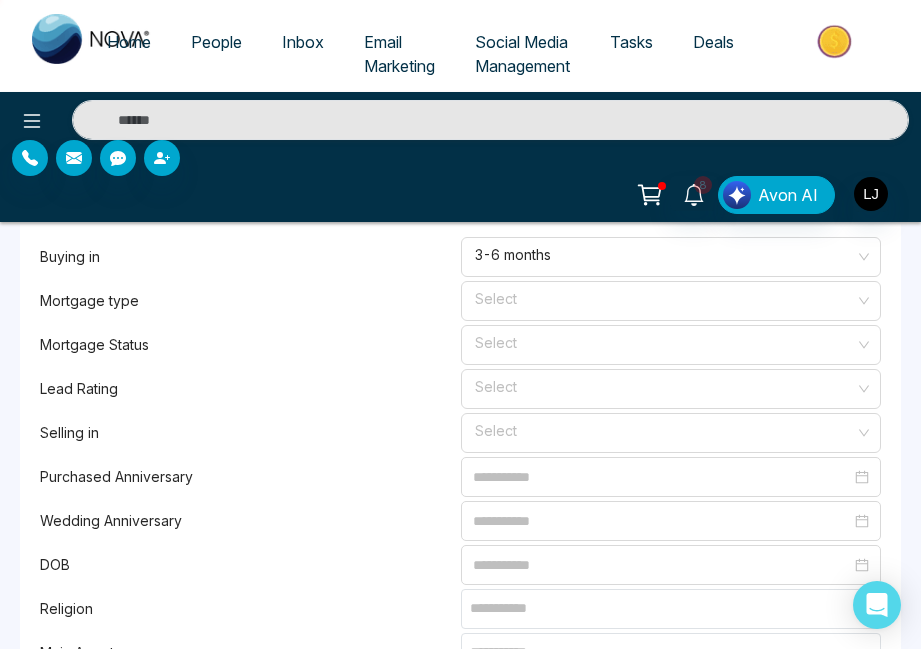 scroll, scrollTop: 1089, scrollLeft: 0, axis: vertical 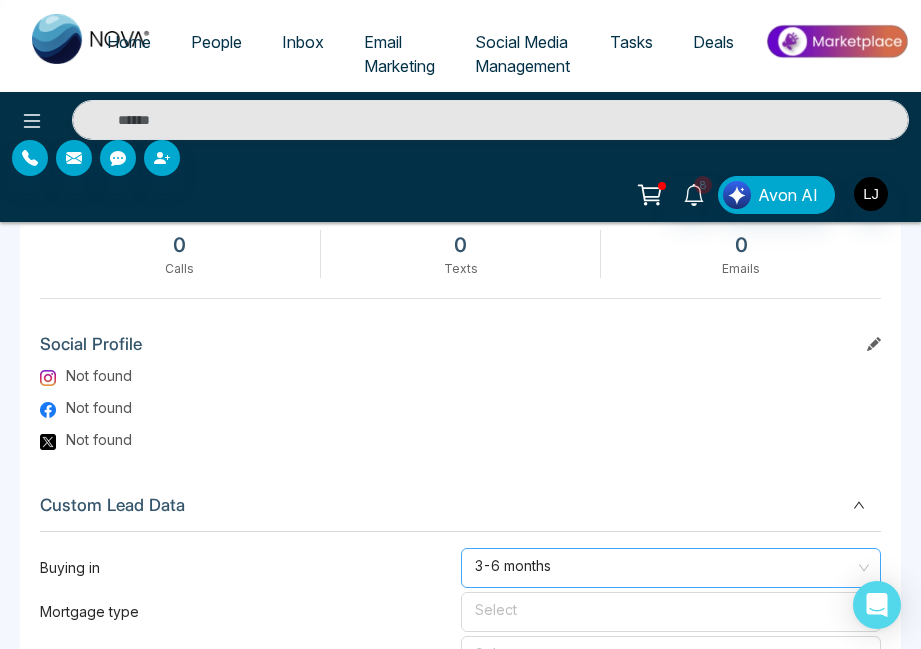 click on "3-6 months" at bounding box center [671, 568] 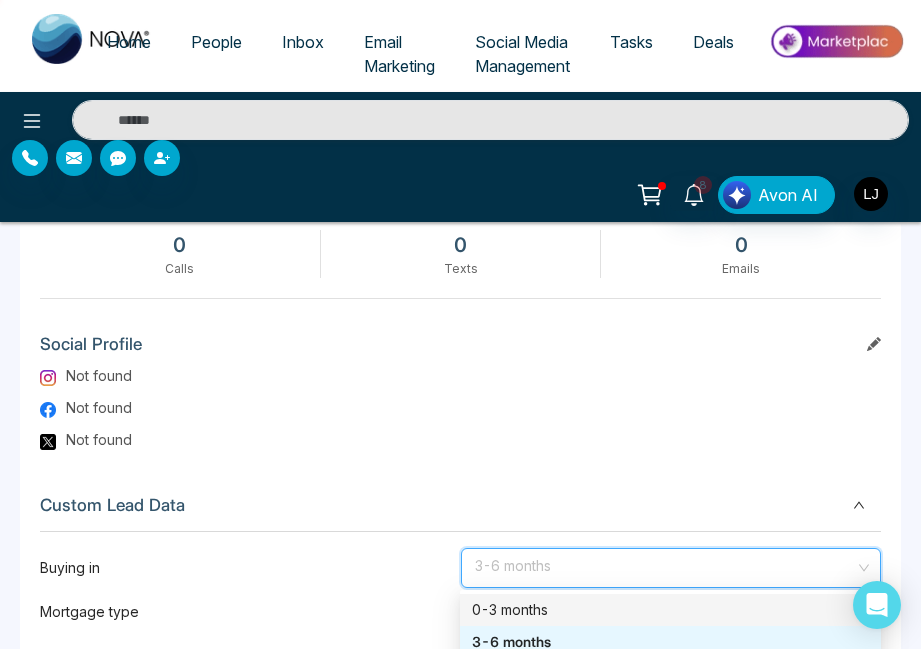 click on "0-3 months" at bounding box center (670, 610) 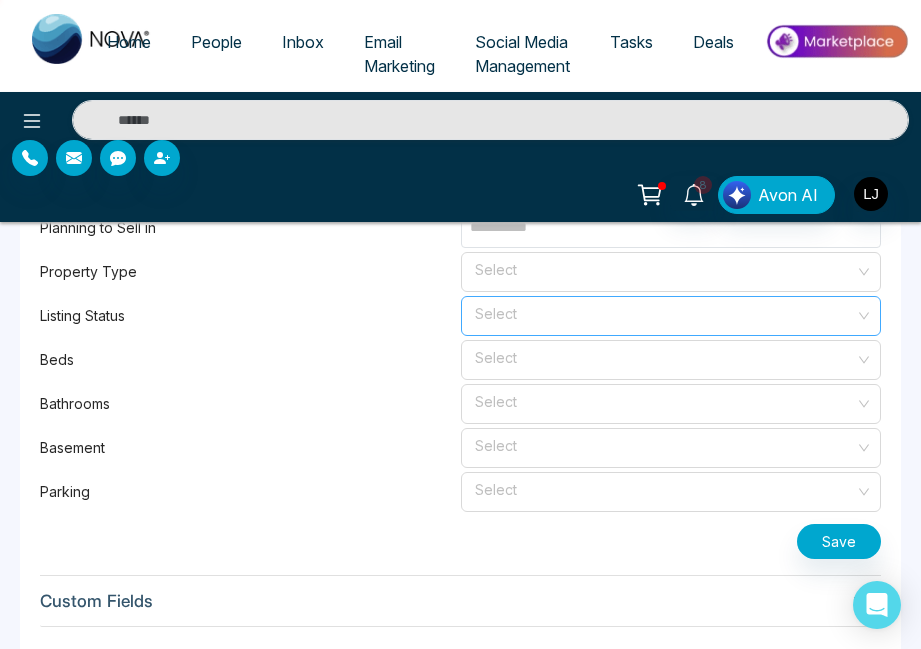 scroll, scrollTop: 2270, scrollLeft: 0, axis: vertical 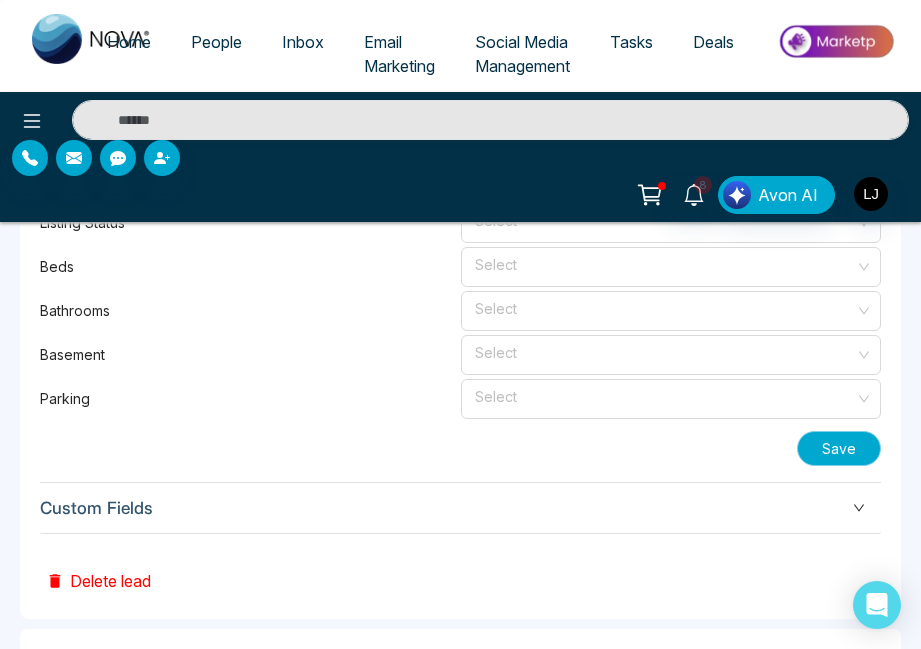 click on "Save" at bounding box center (839, 448) 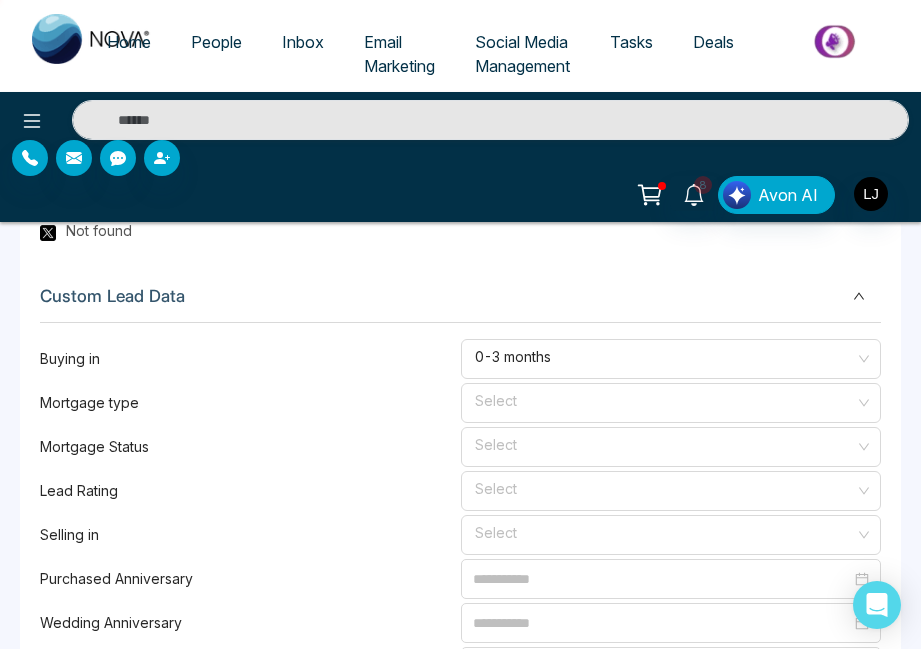 scroll, scrollTop: 1305, scrollLeft: 0, axis: vertical 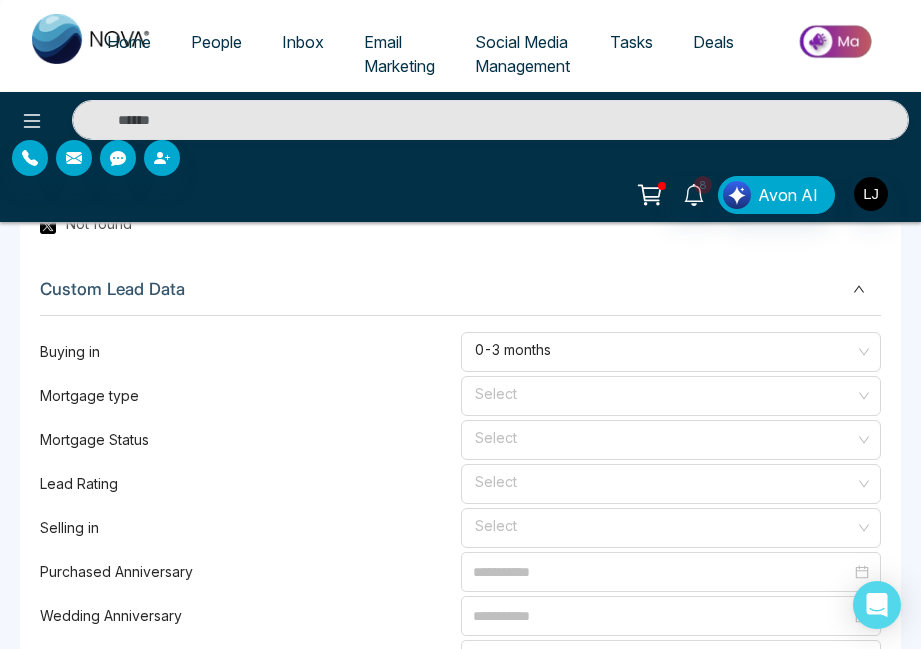 click on "Mortgage type" at bounding box center (250, 396) 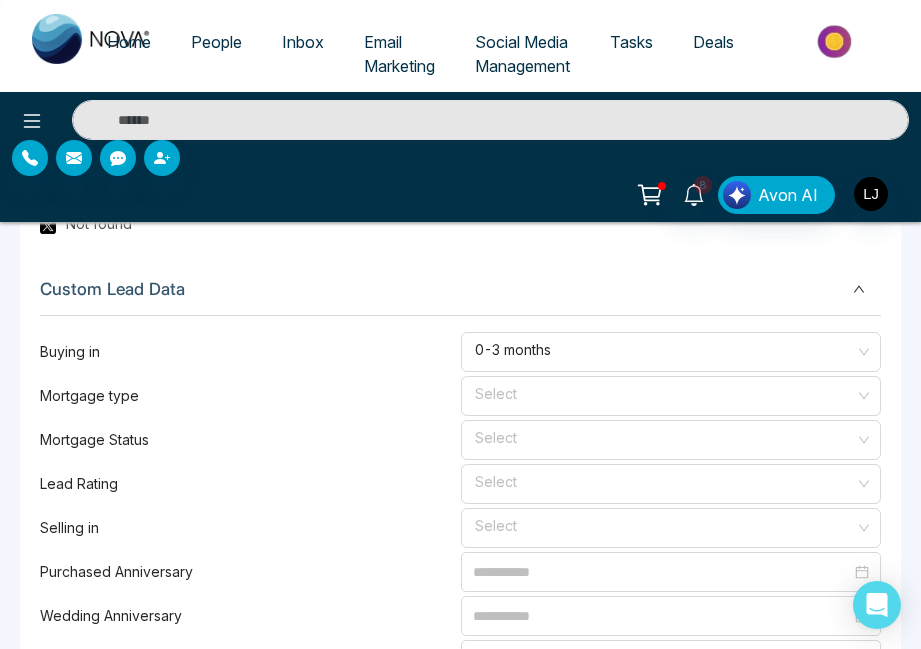 click on "Mortgage type" at bounding box center (250, 396) 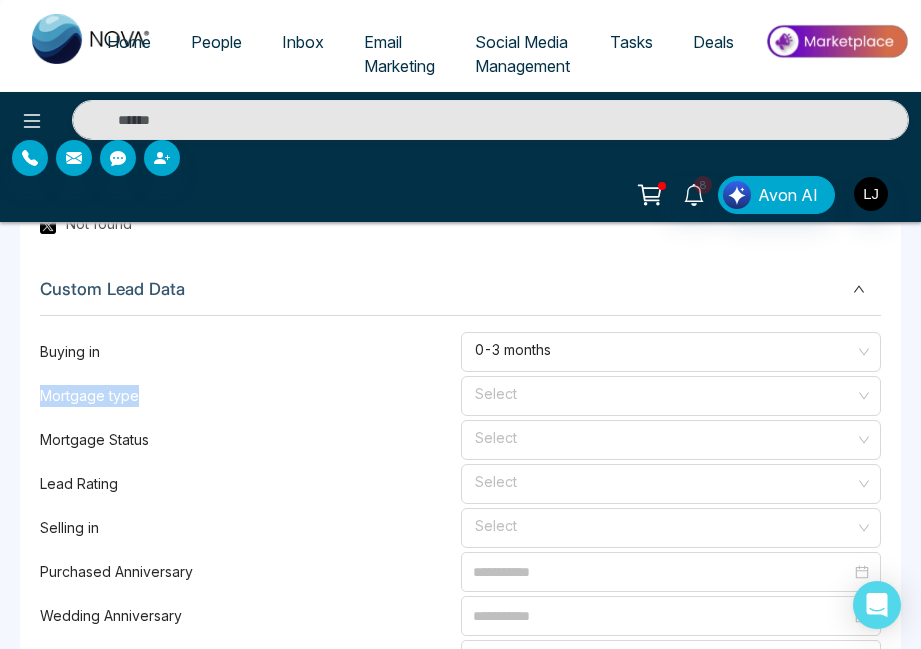 click on "Mortgage type" at bounding box center (250, 396) 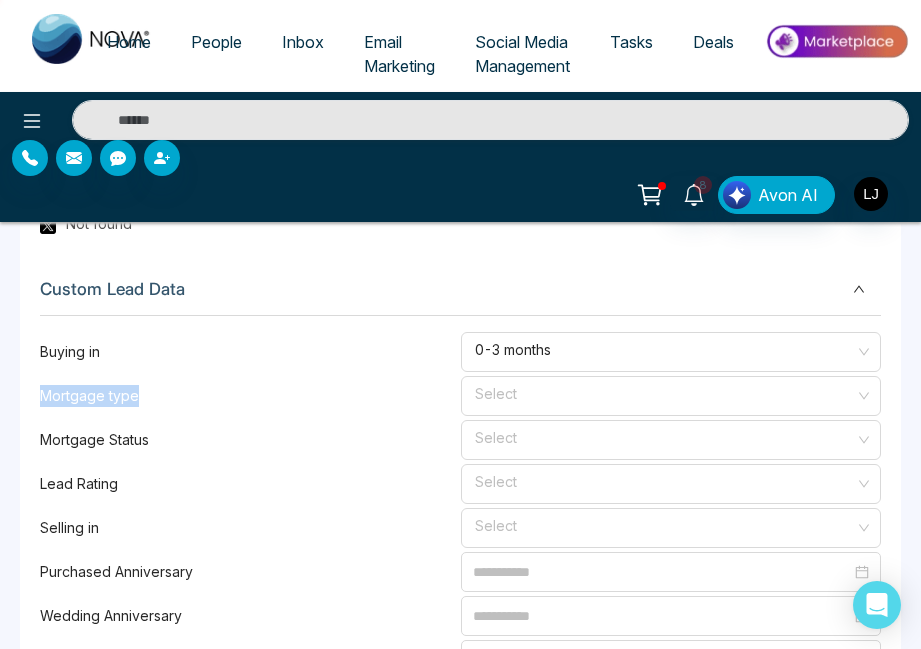 copy on "Mortgage type" 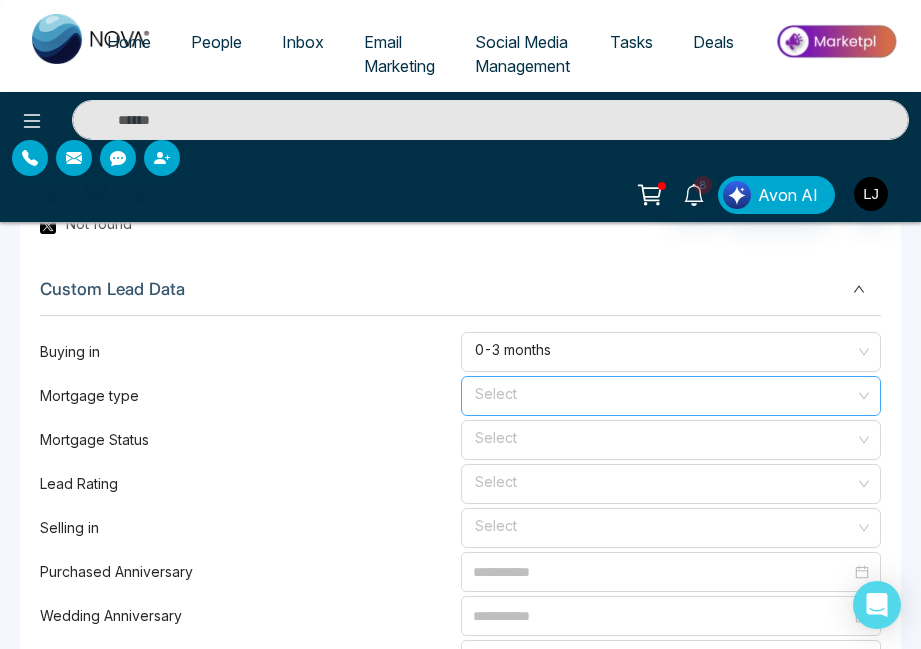 click at bounding box center (664, 392) 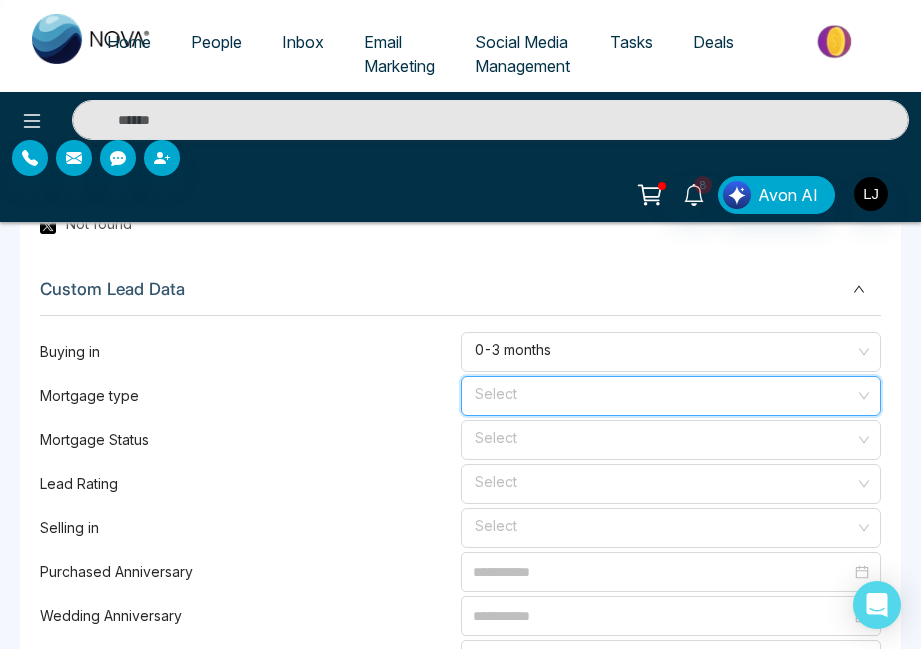 click at bounding box center (664, 392) 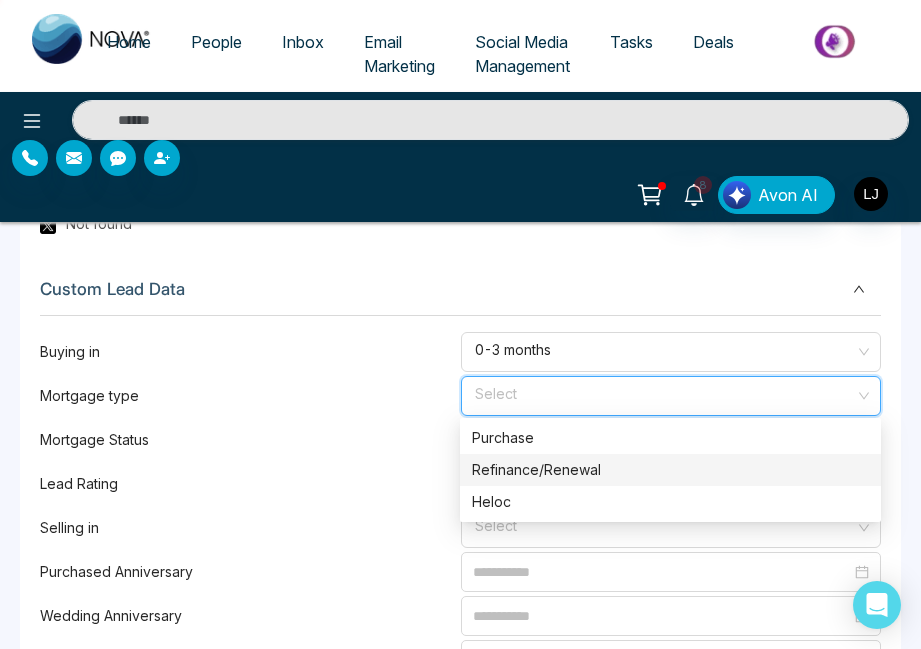 click on "Refinance/Renewal" at bounding box center [670, 470] 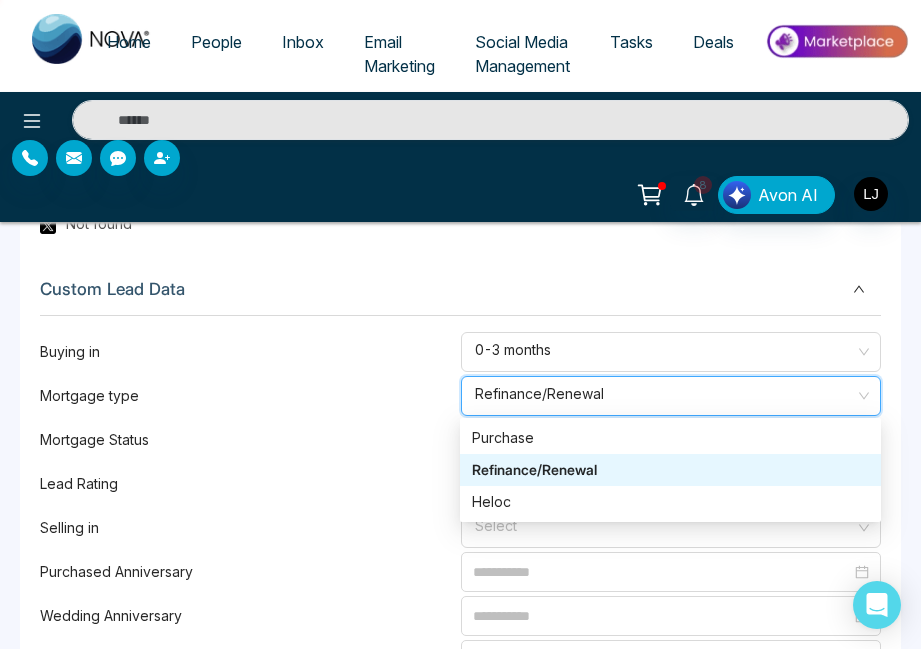 click at bounding box center [664, 480] 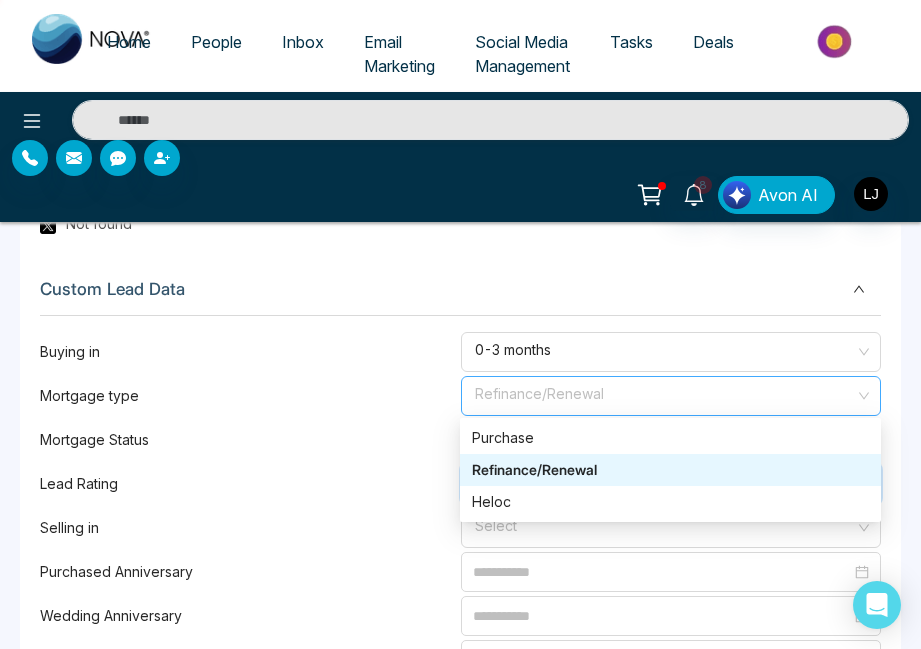 drag, startPoint x: 604, startPoint y: 390, endPoint x: 477, endPoint y: 391, distance: 127.00394 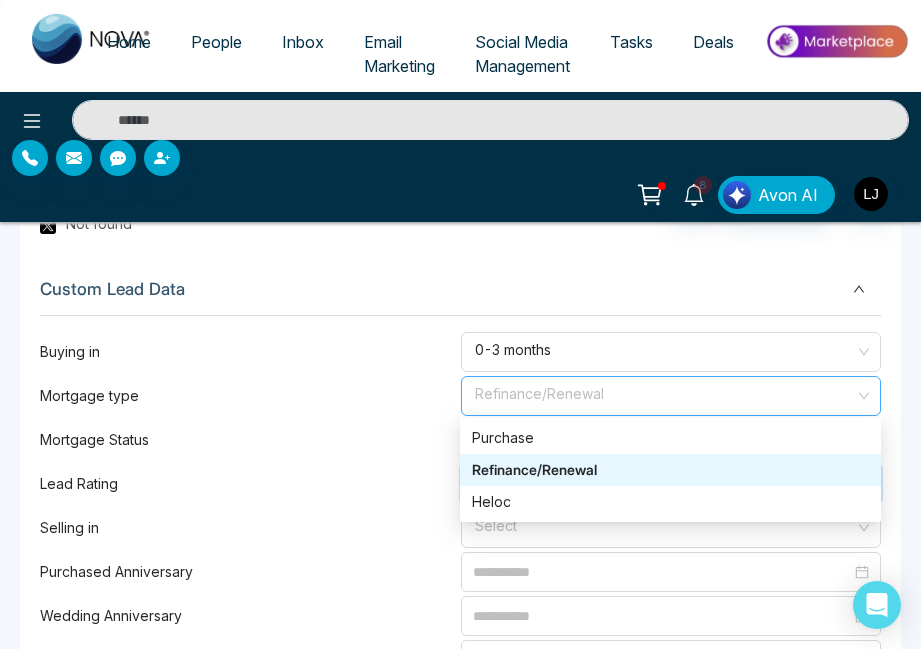 click on "Refinance/Renewal" at bounding box center [671, 396] 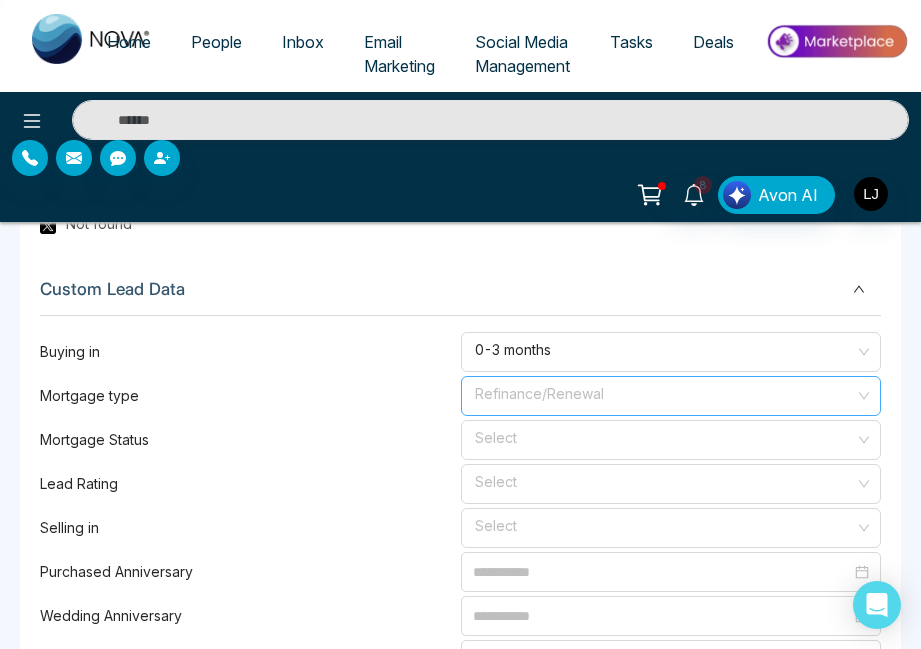 click on "Refinance/Renewal" at bounding box center [671, 396] 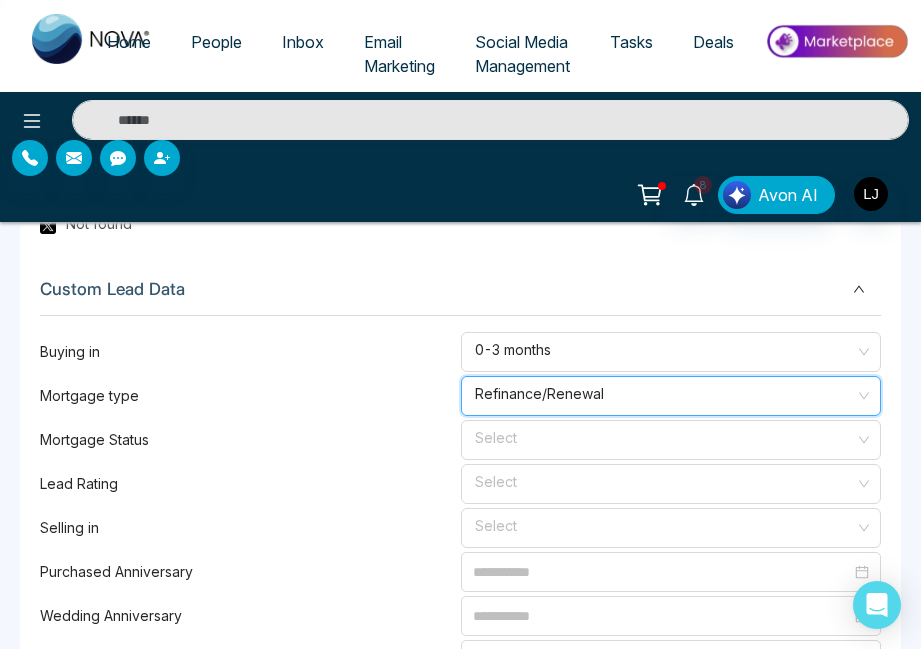 click on "Social Media Management" at bounding box center (522, 54) 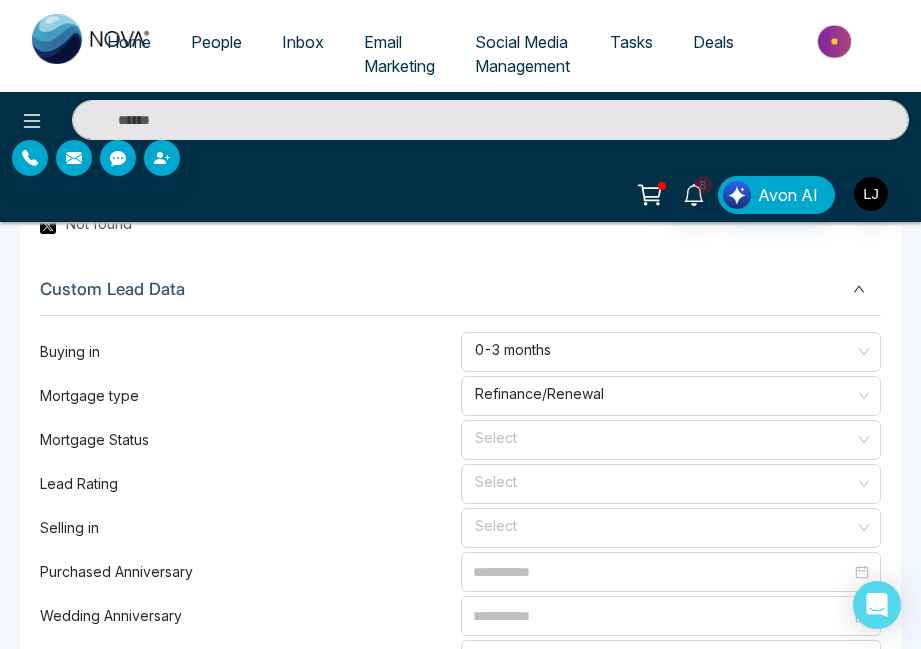scroll, scrollTop: 0, scrollLeft: 0, axis: both 